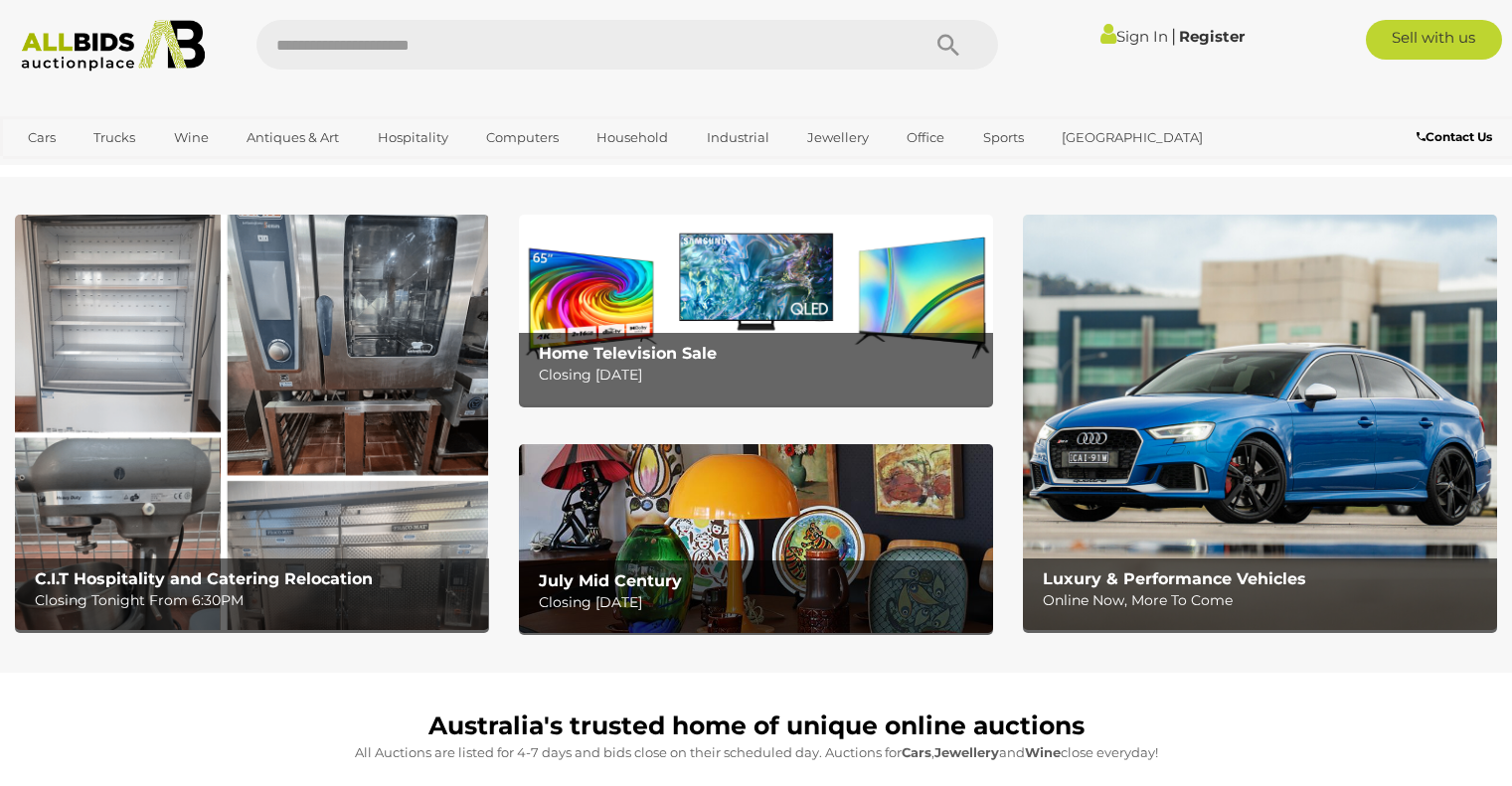 scroll, scrollTop: 0, scrollLeft: 0, axis: both 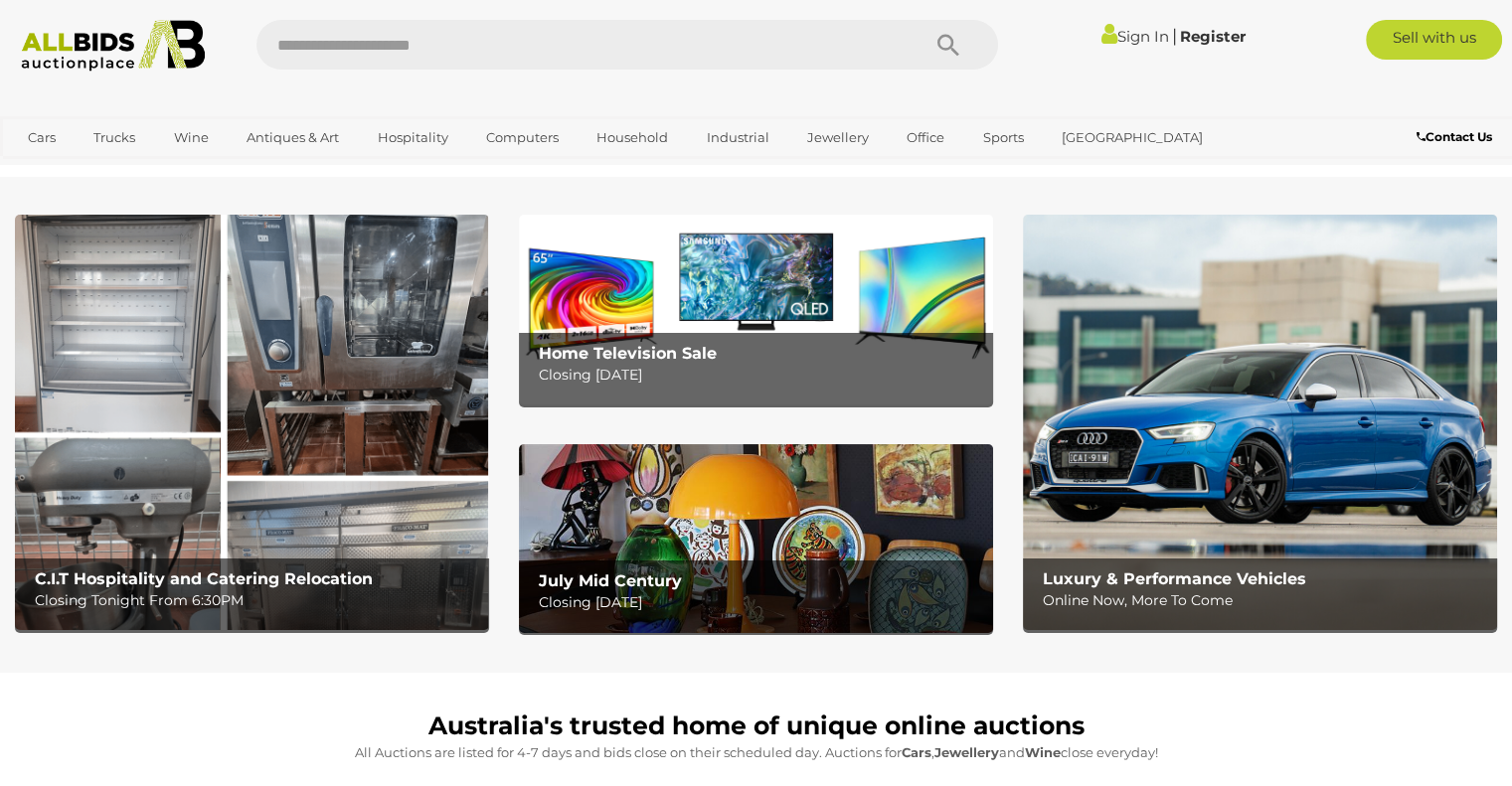 click on "Closing Tuesday 22nd July" at bounding box center [760, 602] 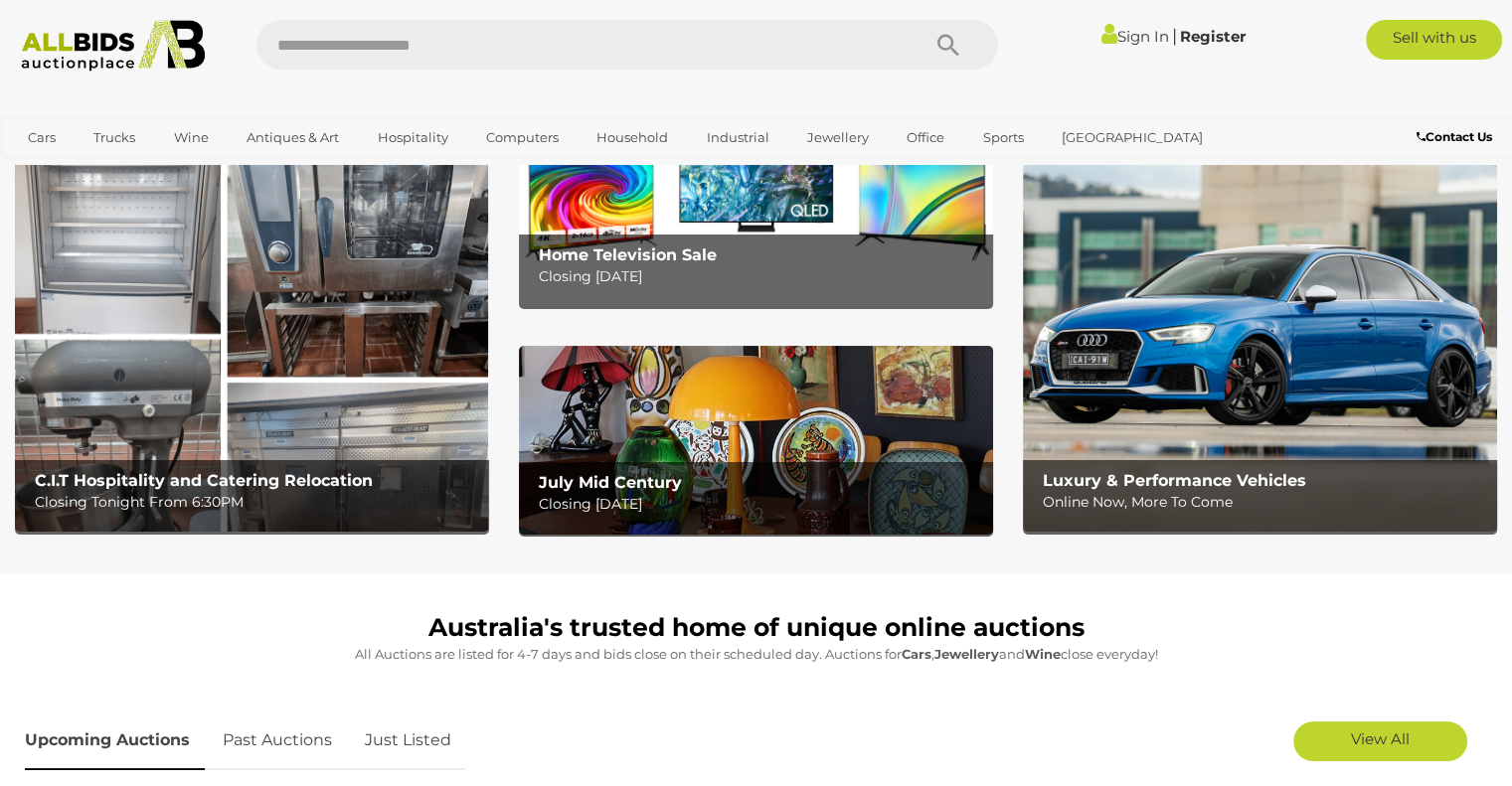scroll, scrollTop: 119, scrollLeft: 0, axis: vertical 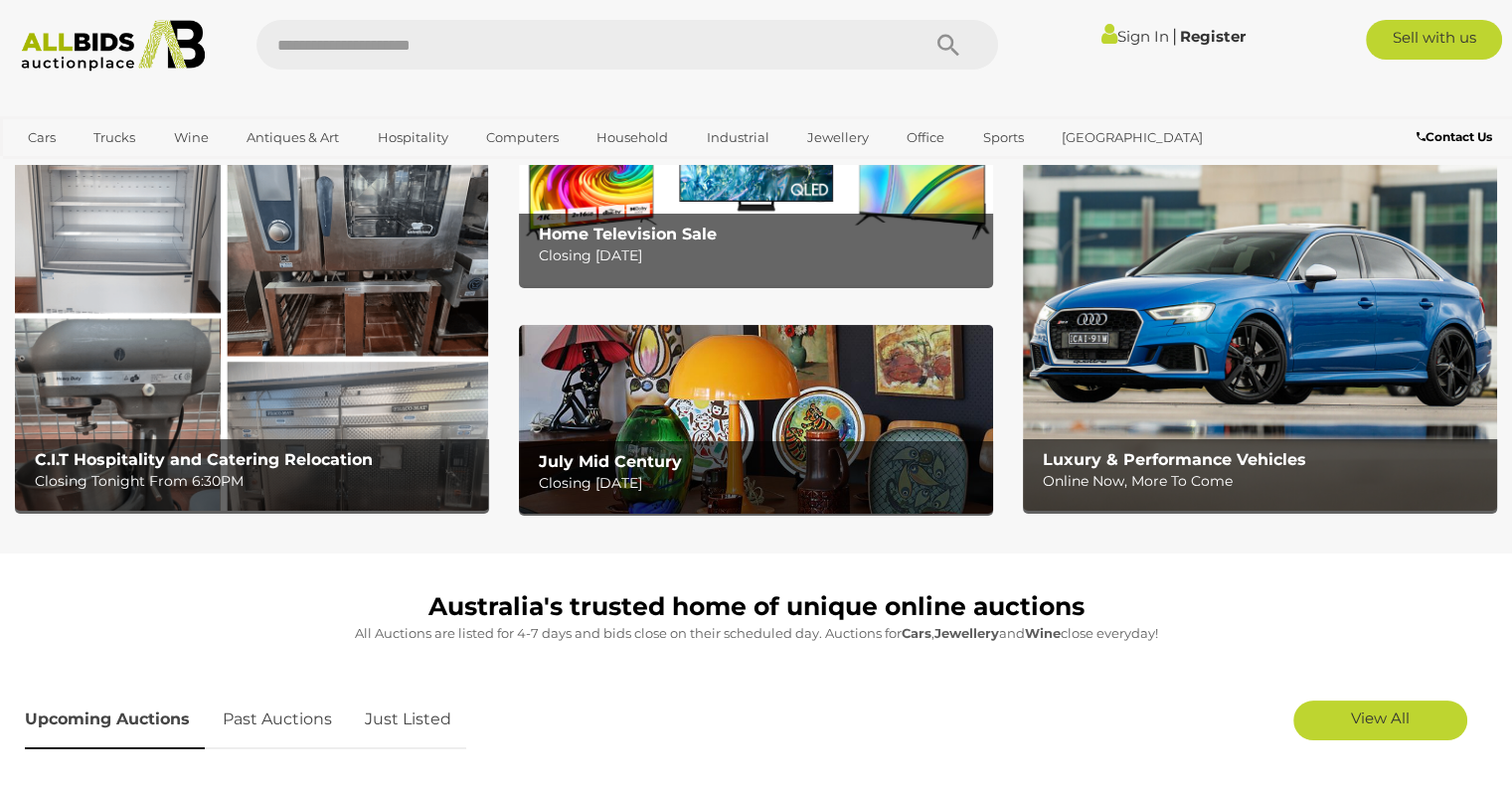 click on "C.I.T Hospitality and Catering Relocation" at bounding box center [204, 459] 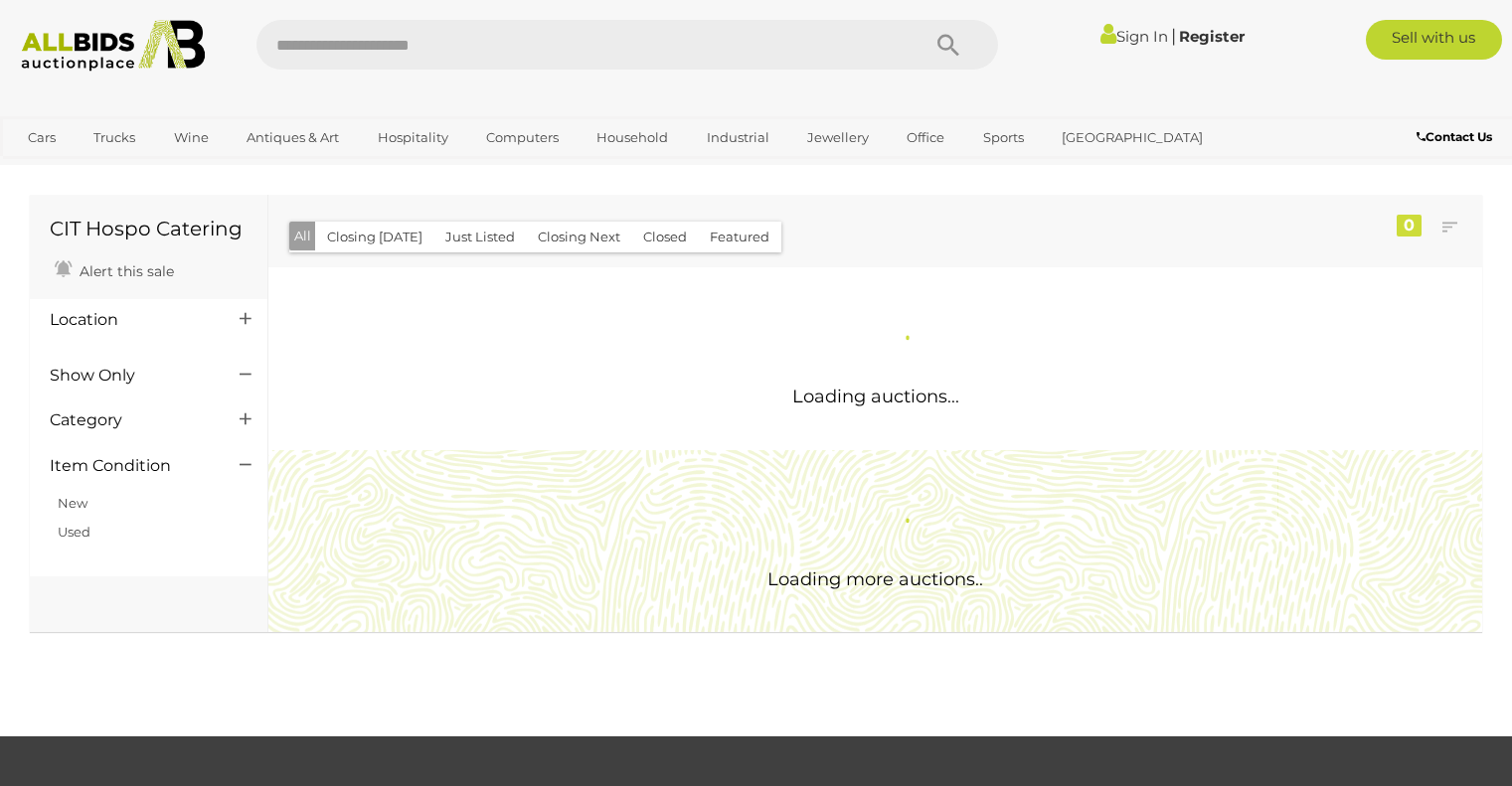 scroll, scrollTop: 0, scrollLeft: 0, axis: both 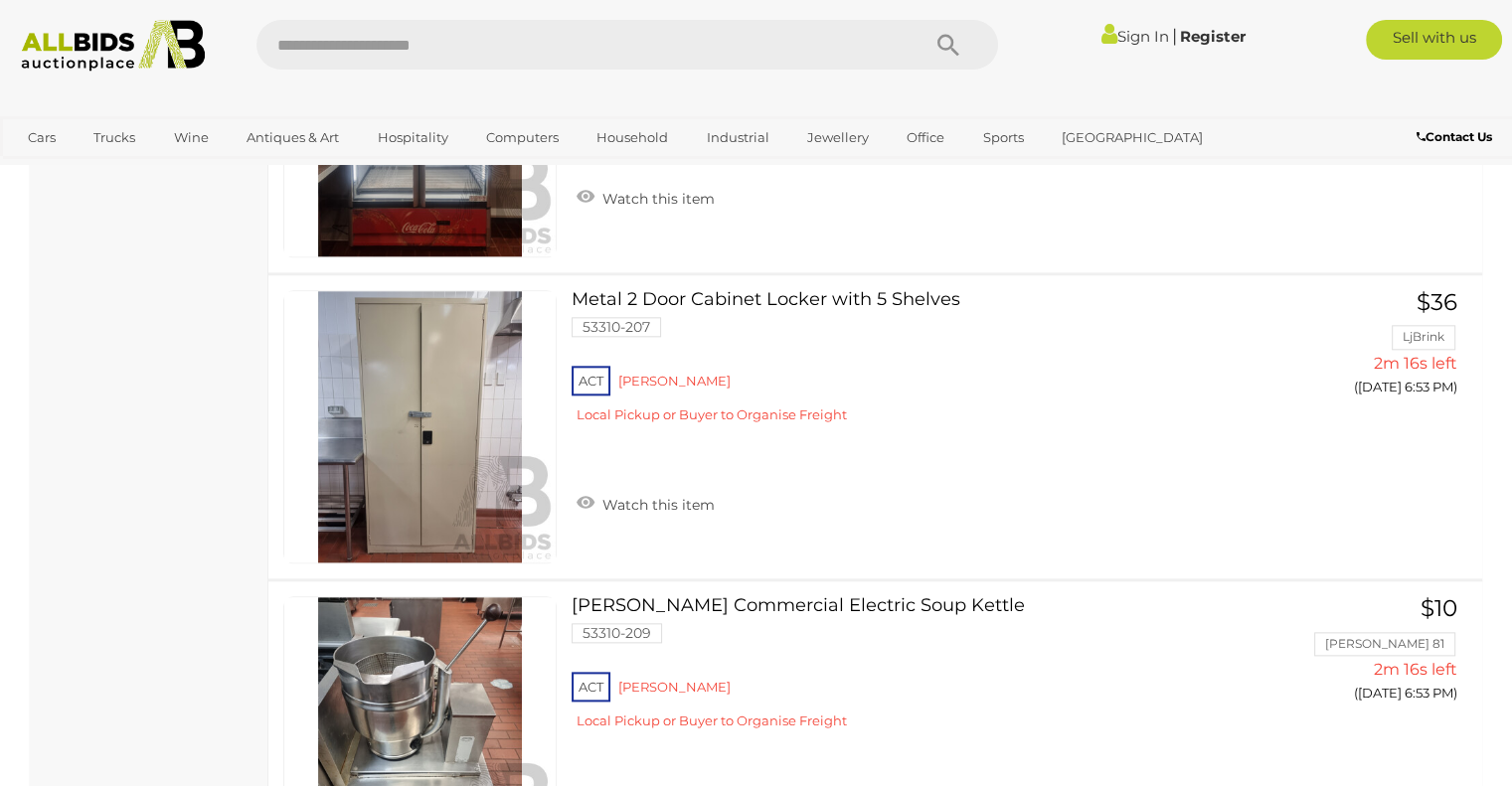 click on "Frigorex Commercial 2 Door 1150L Glass Fridge
53310-130
ACT Reid Watch this item  $540 Tashitinda" at bounding box center [875, 120] 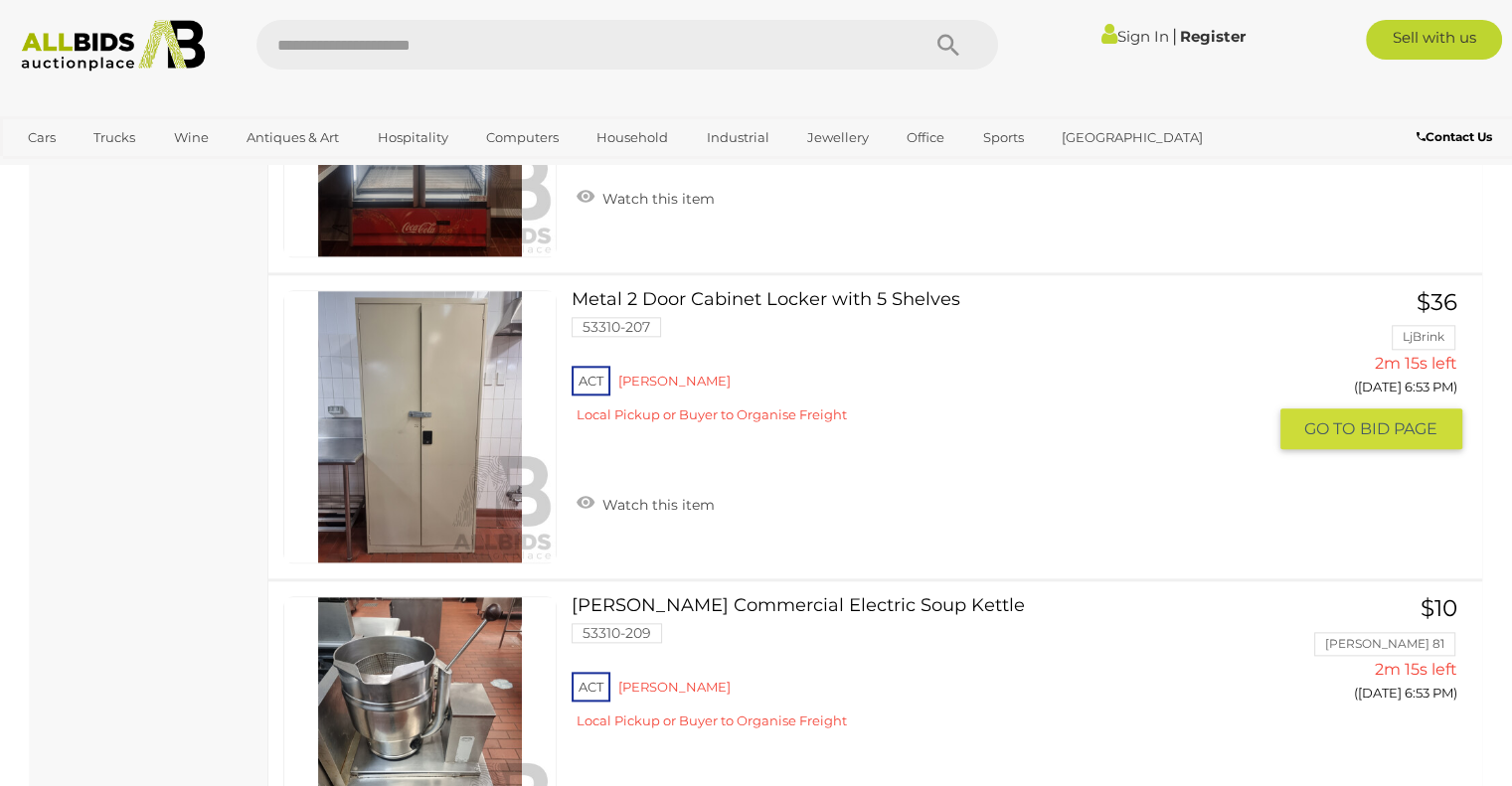 click on "Metal 2 Door Cabinet Locker with 5 Shelves
53310-207
ACT
Reid" at bounding box center [925, 364] 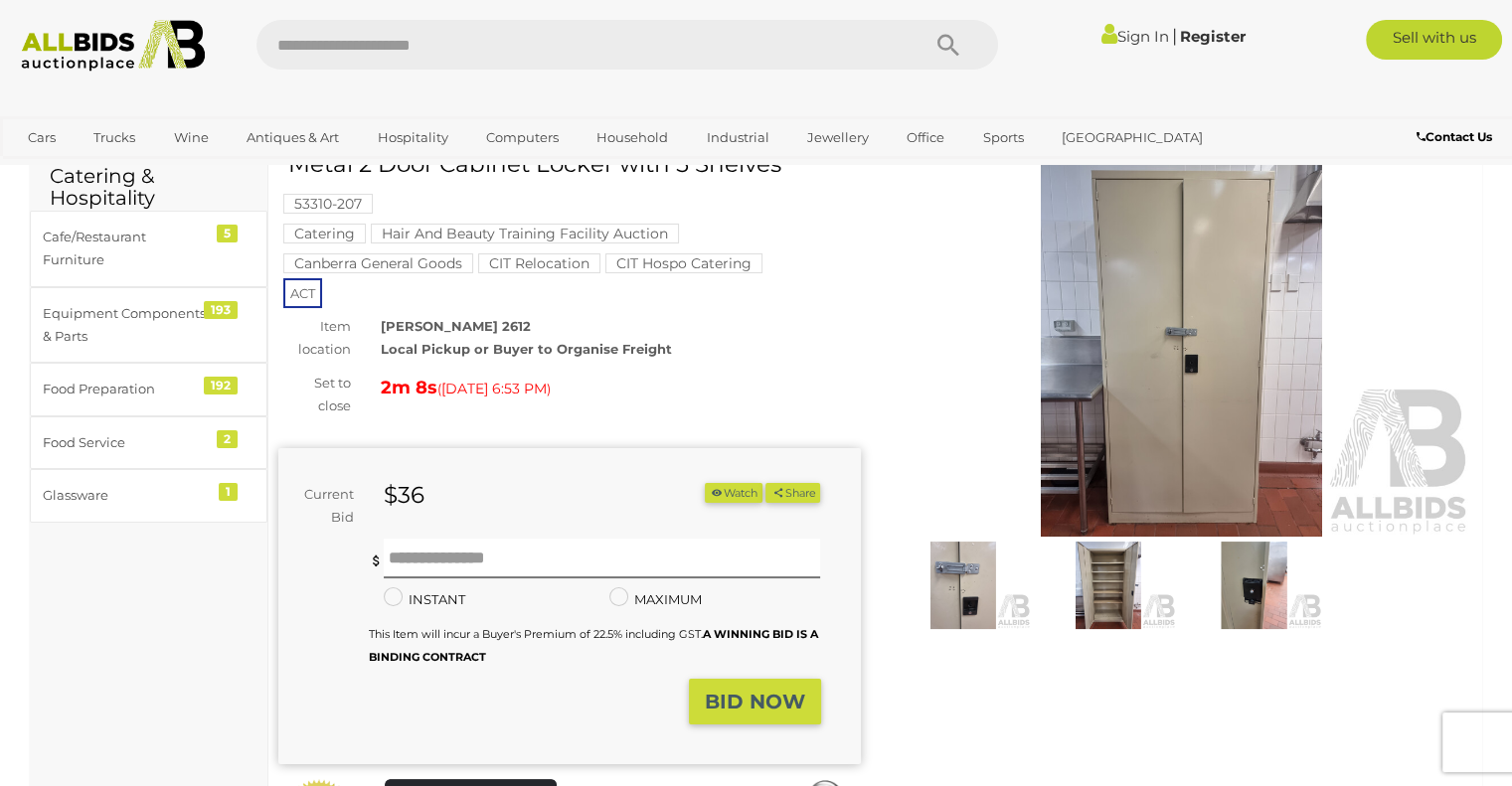 scroll, scrollTop: 87, scrollLeft: 0, axis: vertical 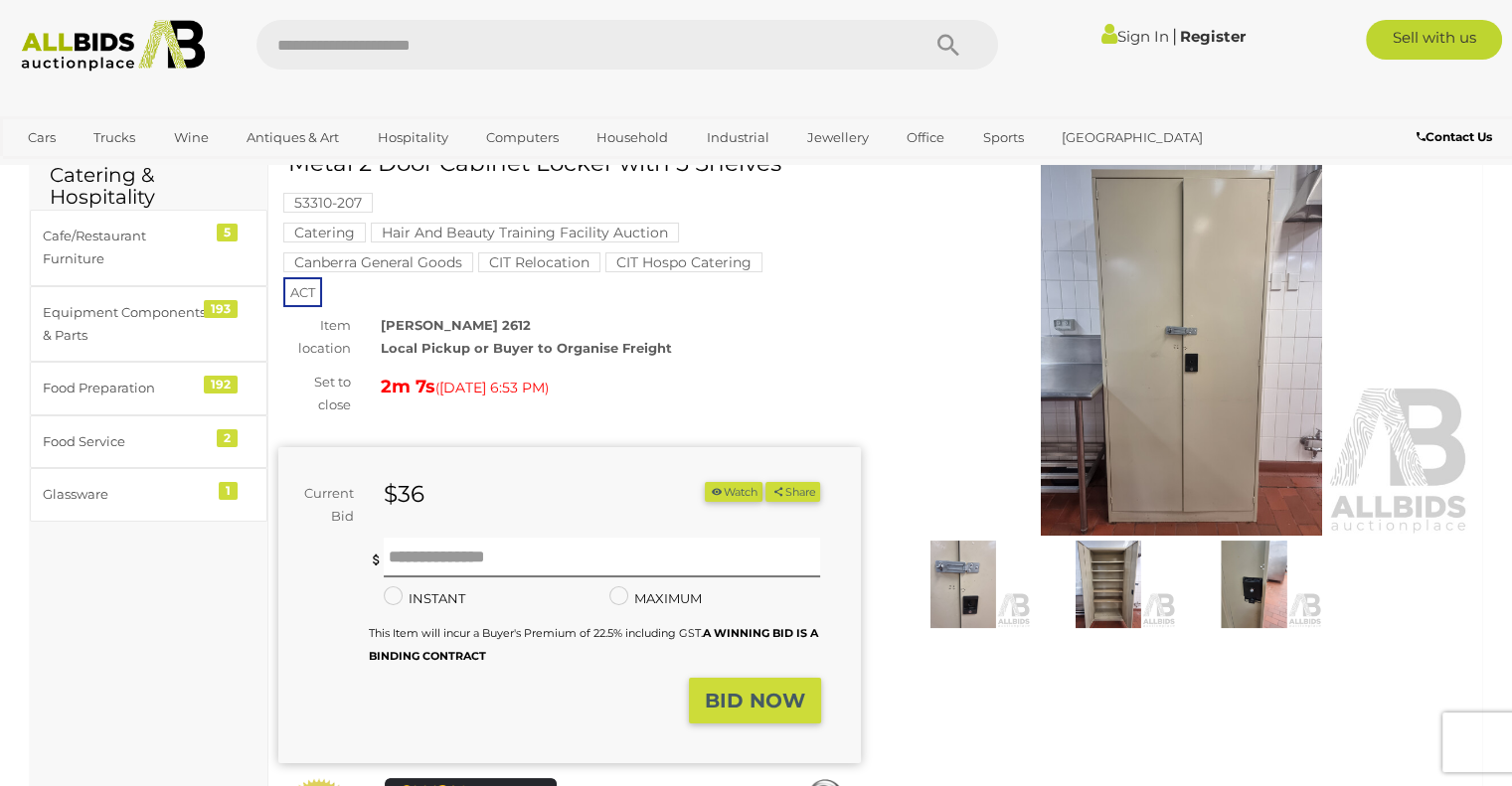 click at bounding box center [1108, 584] 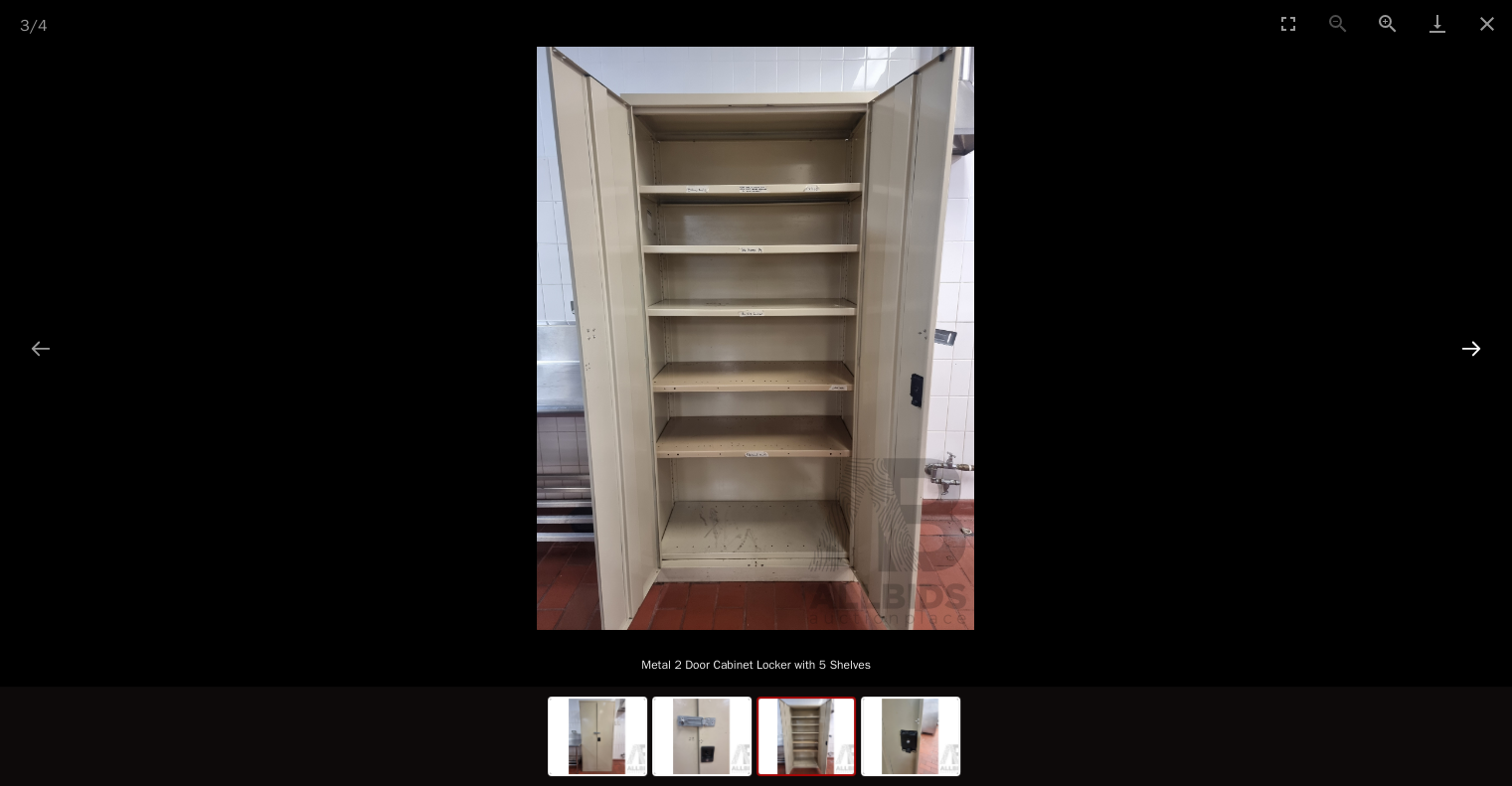 click at bounding box center (1471, 348) 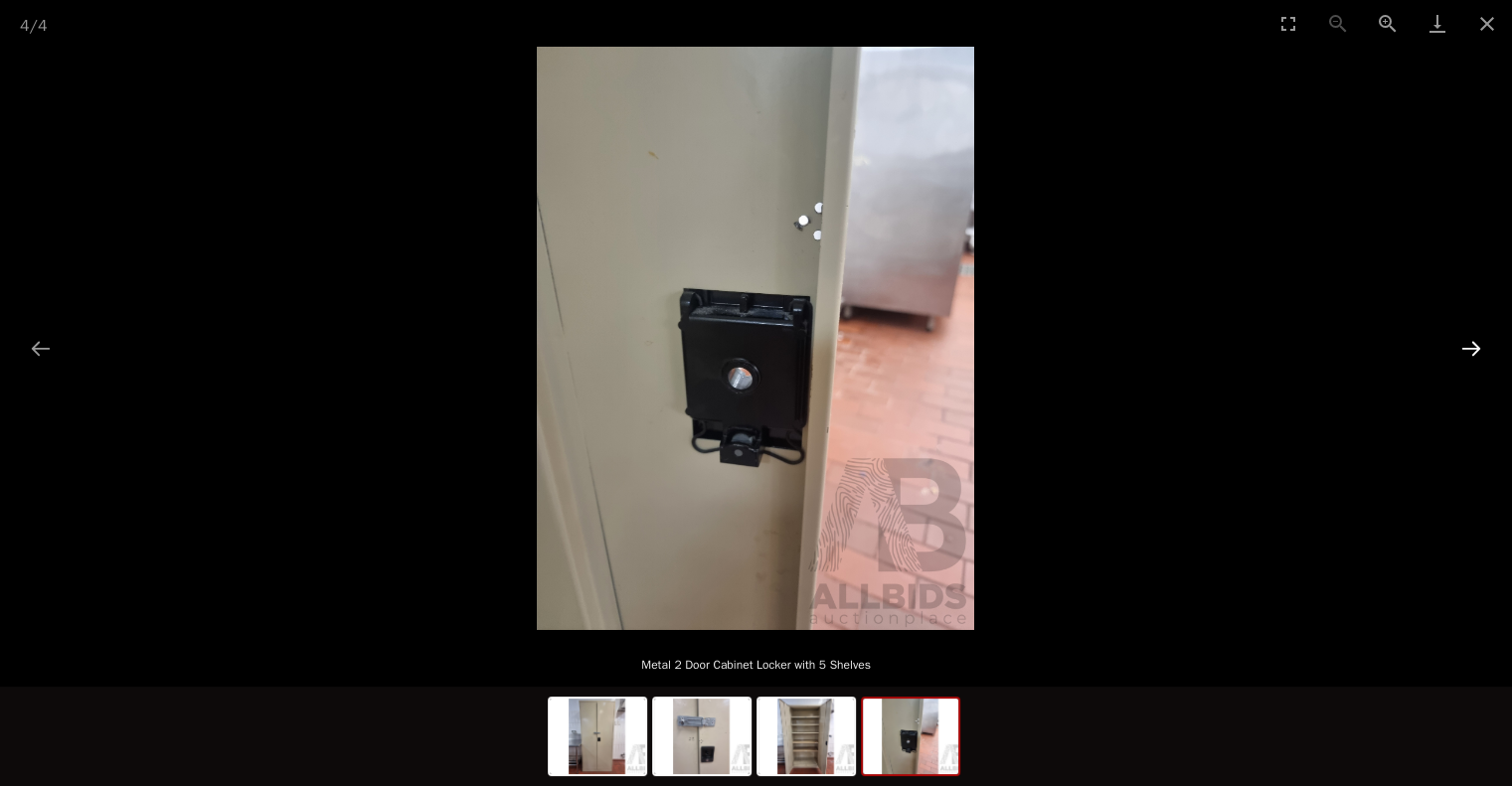 click at bounding box center [1471, 348] 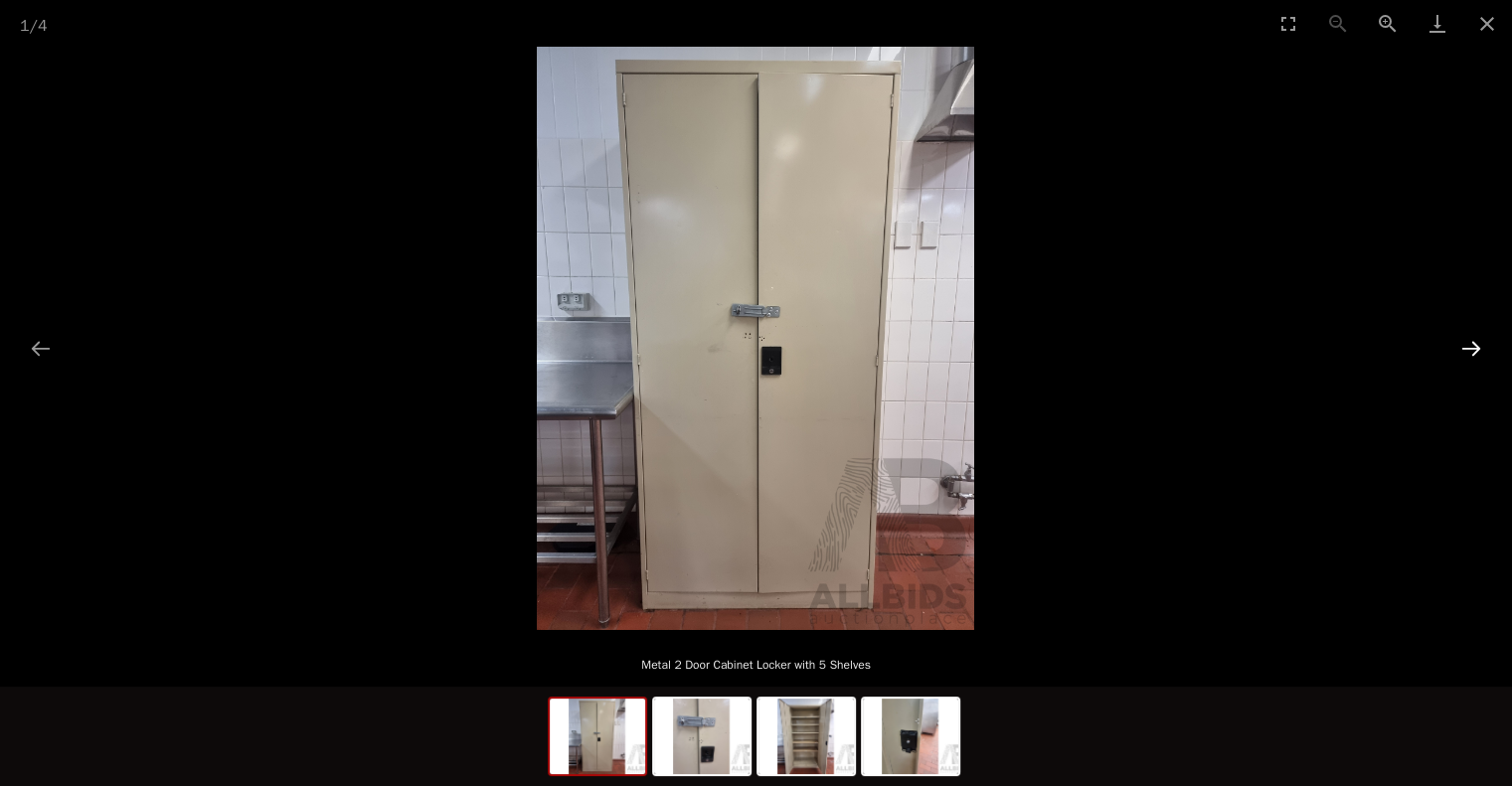 click at bounding box center (1471, 348) 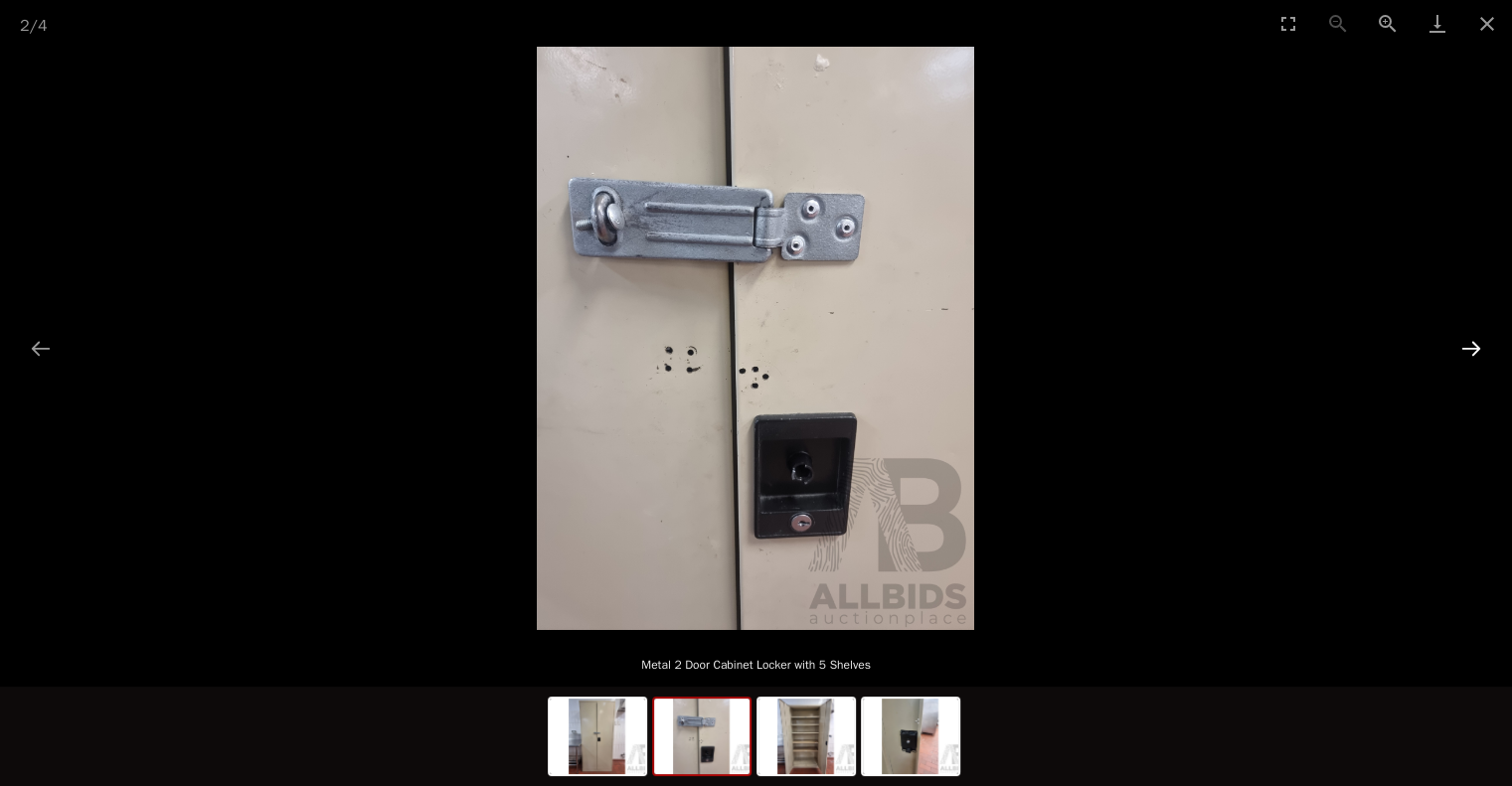 click at bounding box center (1471, 348) 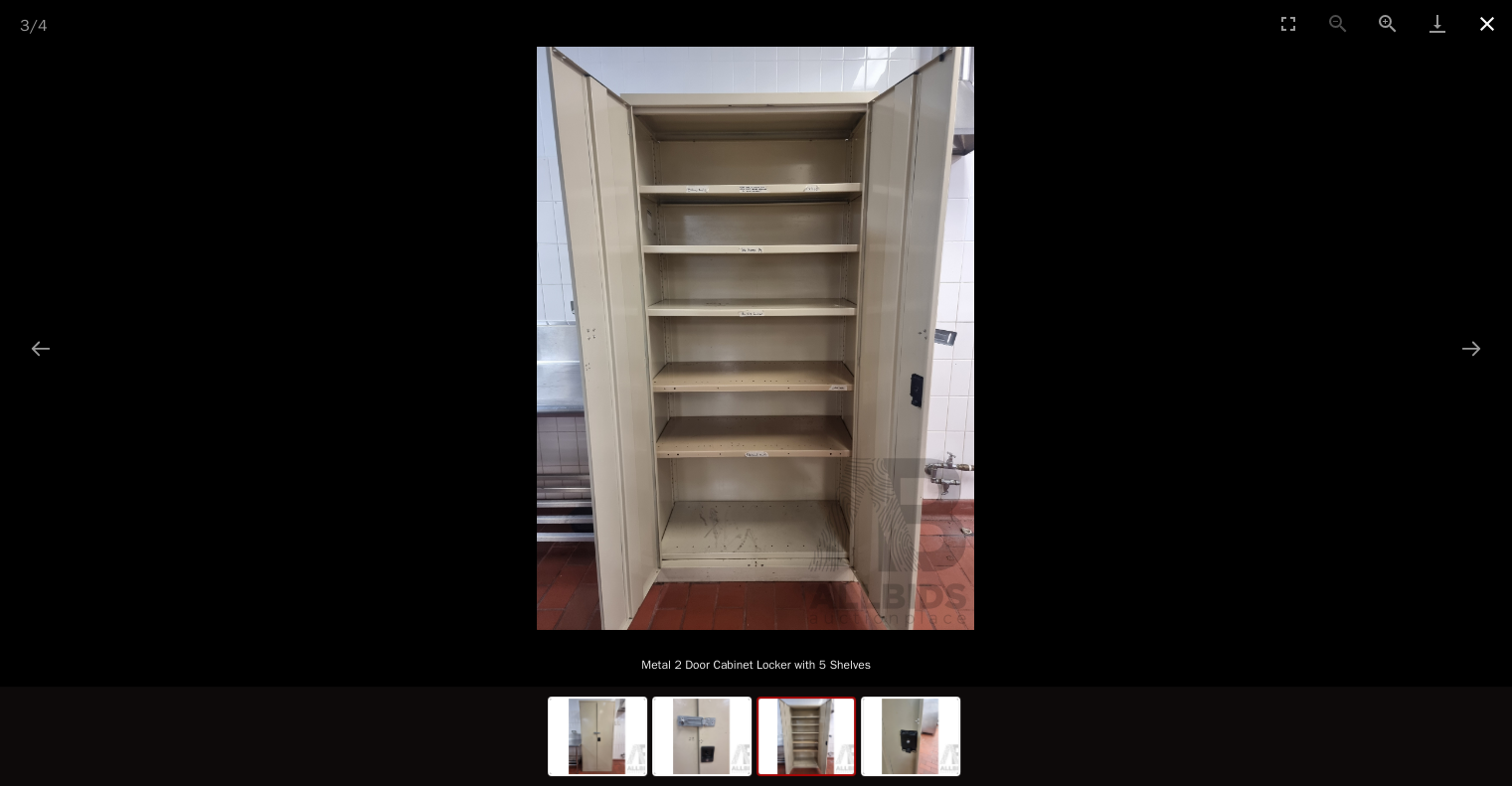 click at bounding box center [1487, 23] 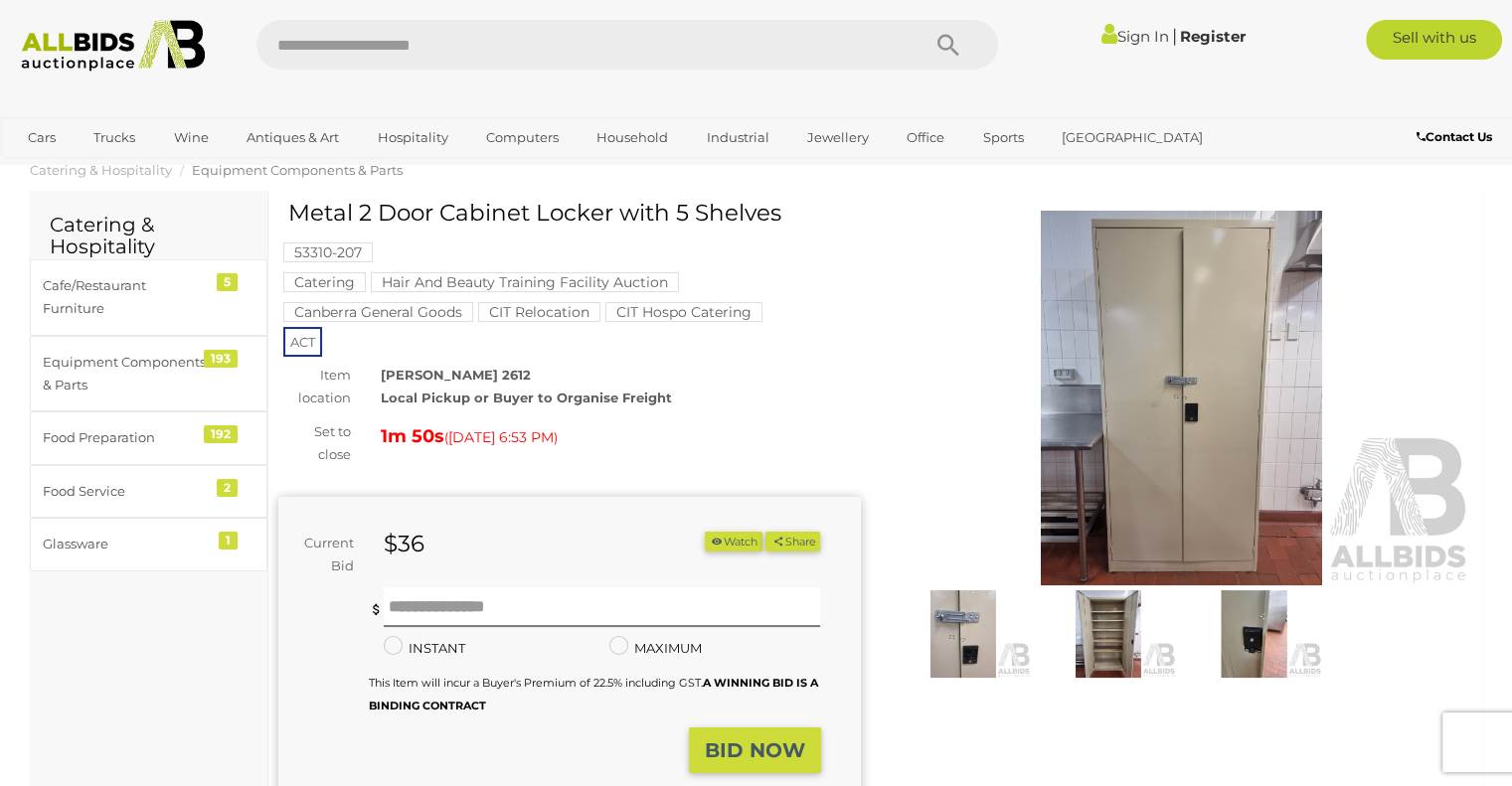 scroll, scrollTop: 36, scrollLeft: 0, axis: vertical 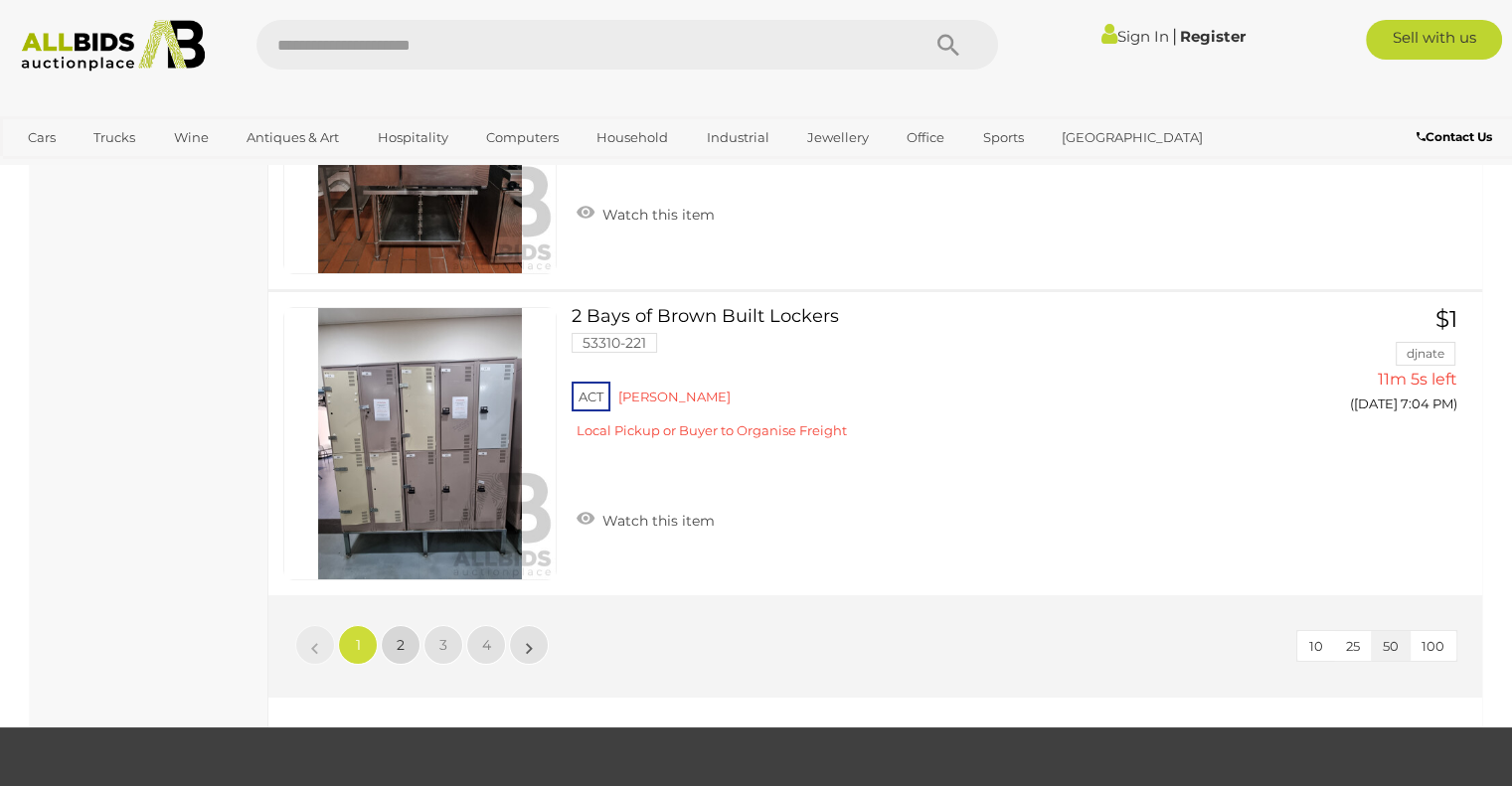 click on "2" at bounding box center [401, 645] 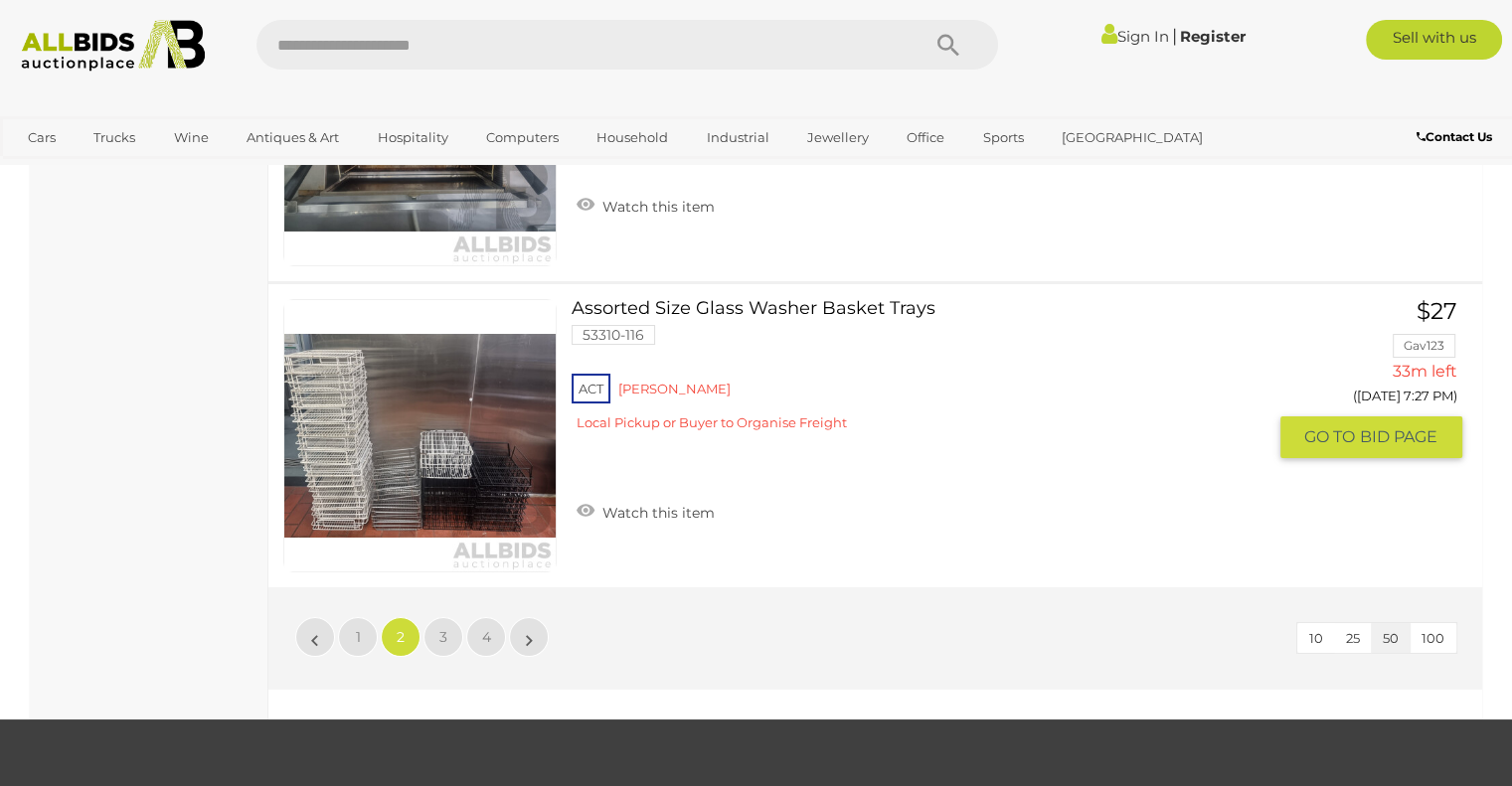 scroll, scrollTop: 15028, scrollLeft: 0, axis: vertical 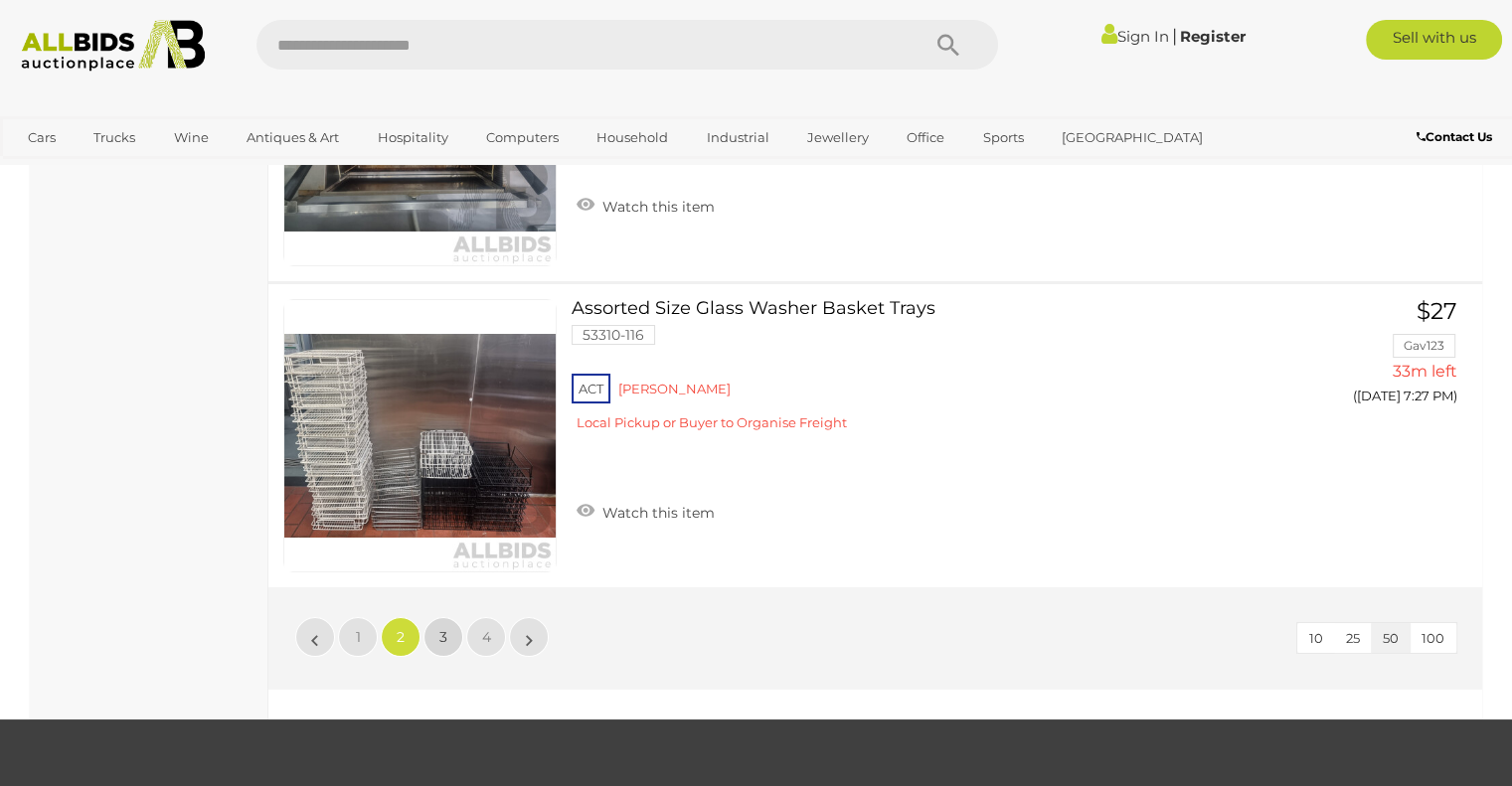 click on "3" at bounding box center (443, 637) 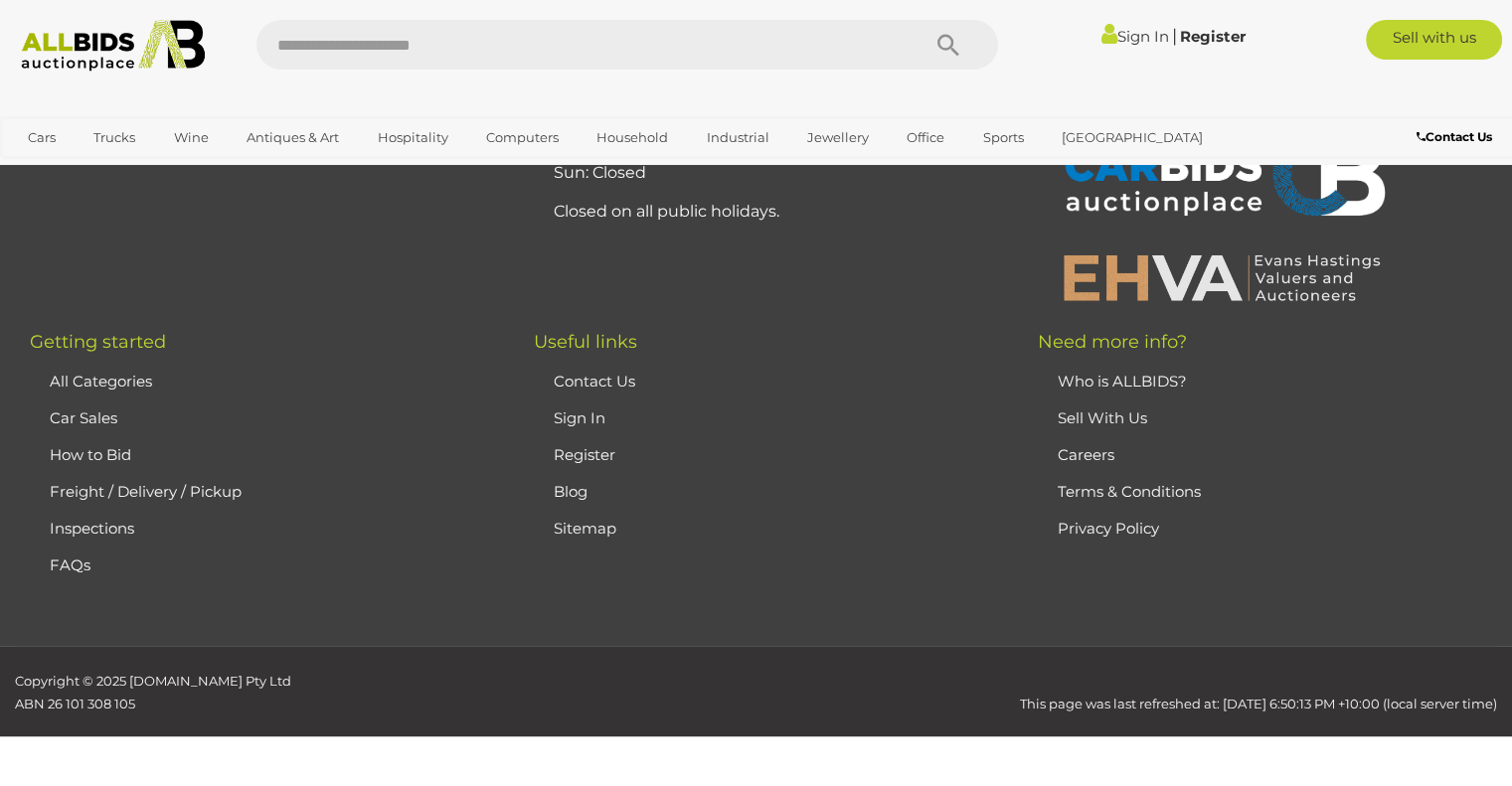 scroll, scrollTop: 101, scrollLeft: 0, axis: vertical 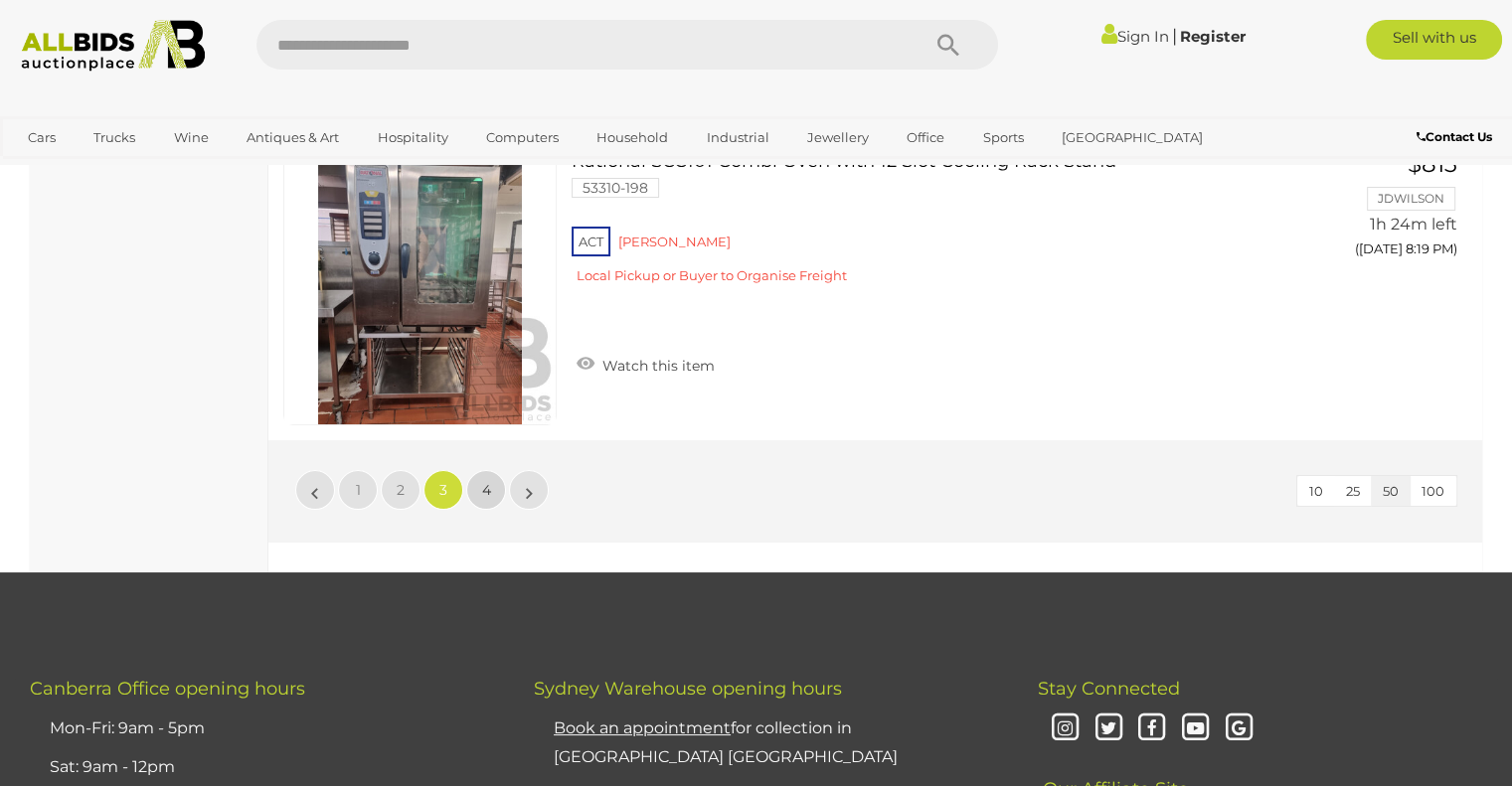click on "4" at bounding box center (486, 490) 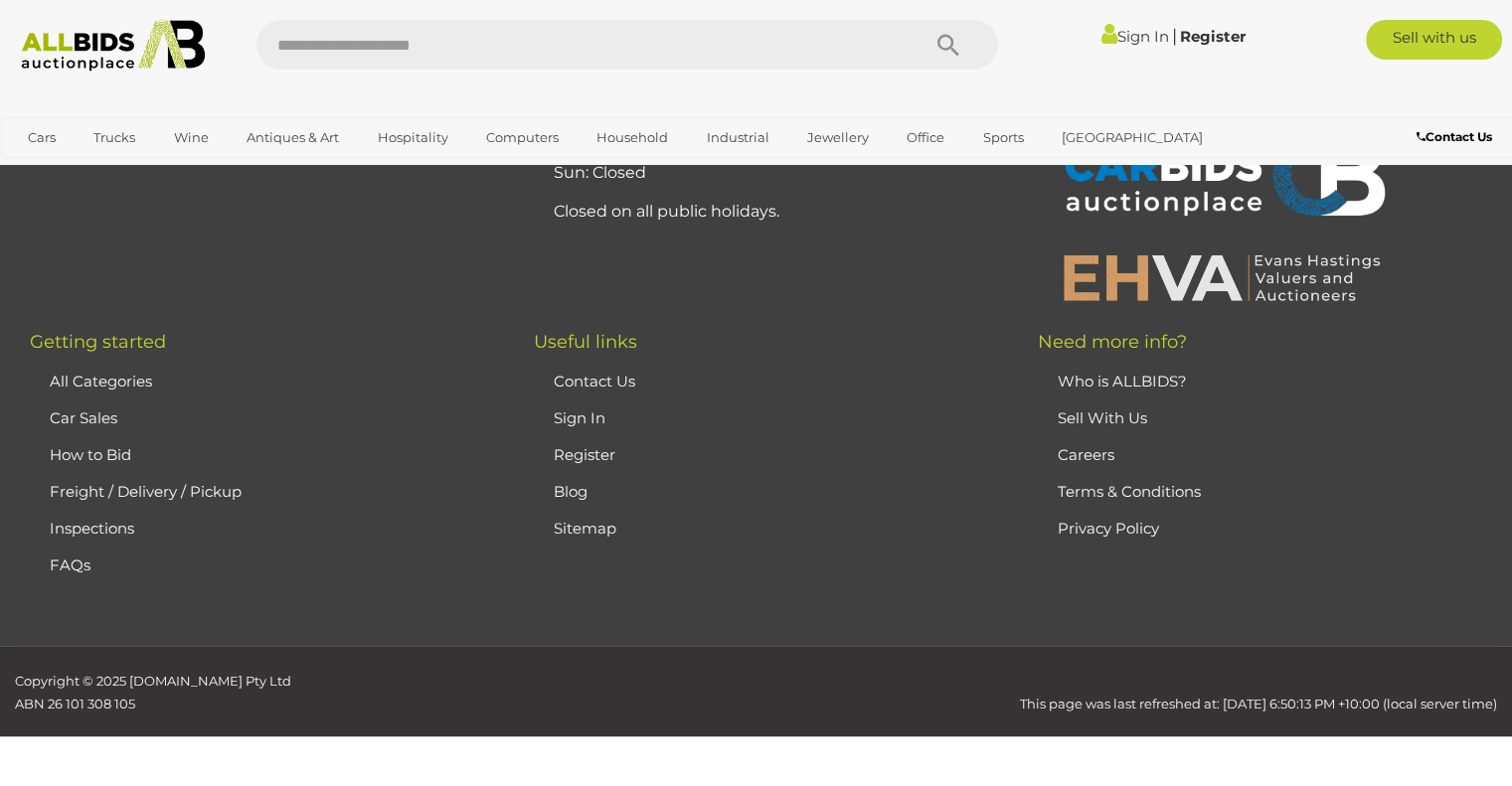scroll, scrollTop: 101, scrollLeft: 0, axis: vertical 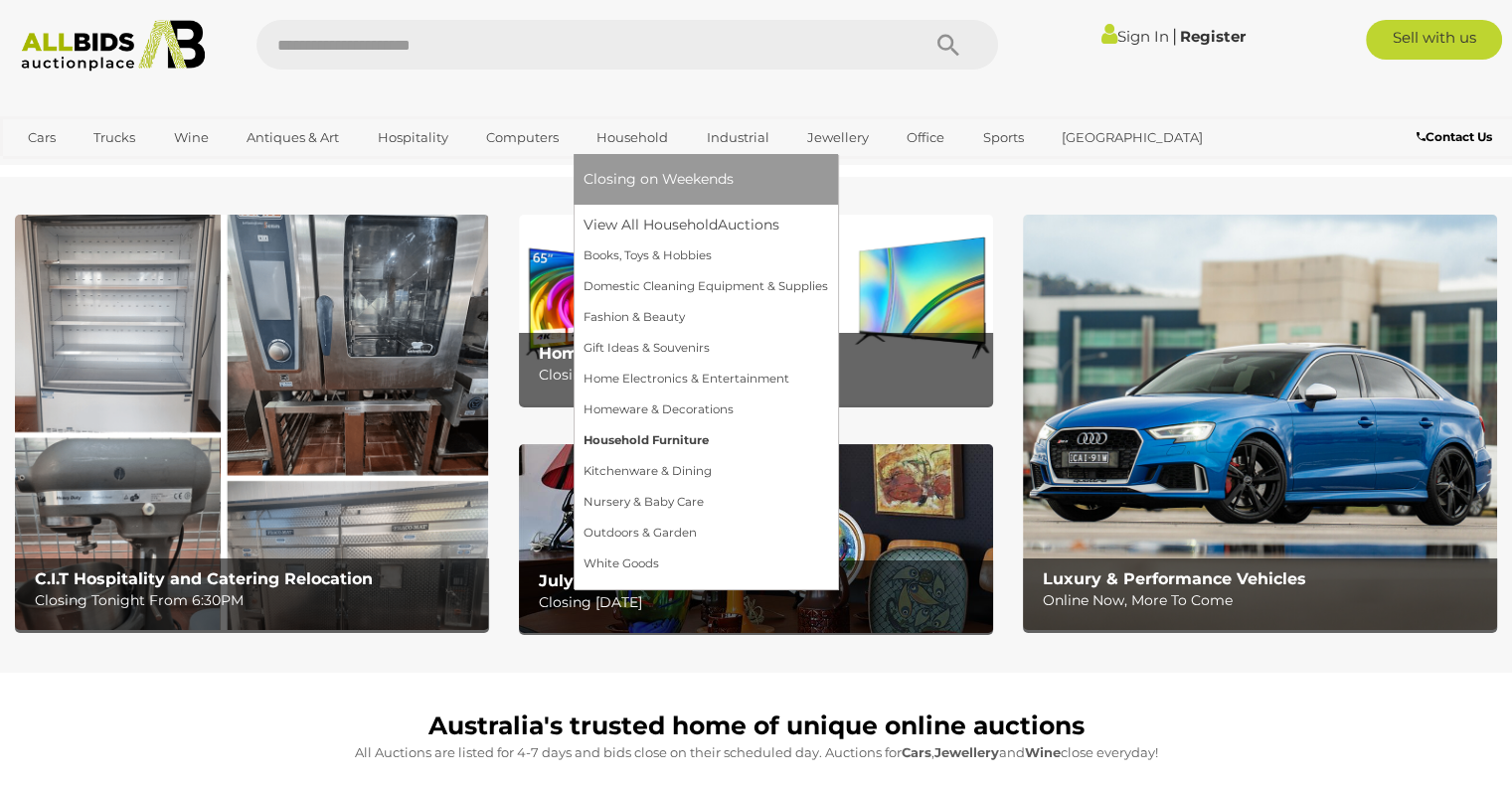 click on "Household Furniture" at bounding box center [706, 440] 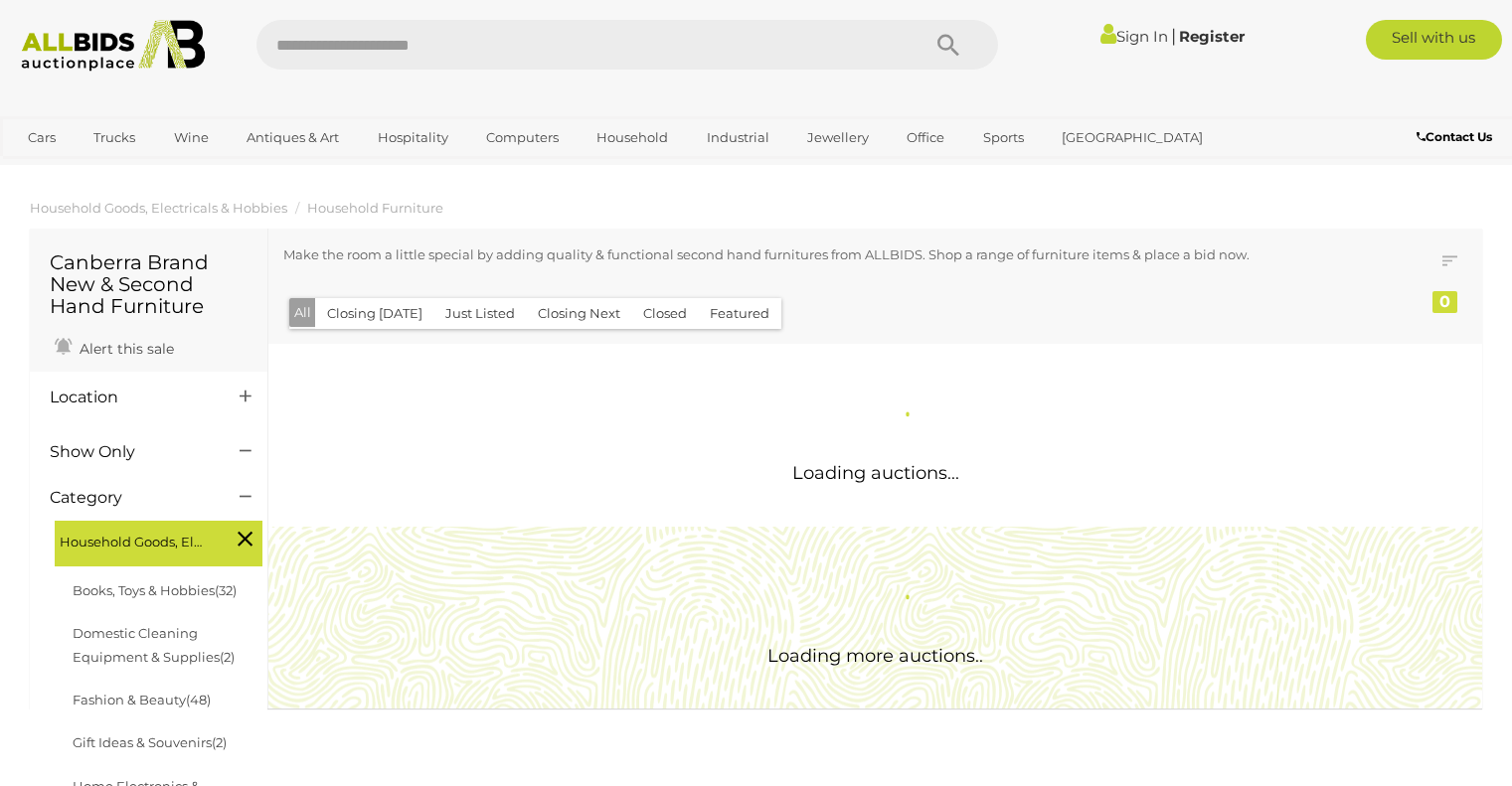 scroll, scrollTop: 0, scrollLeft: 0, axis: both 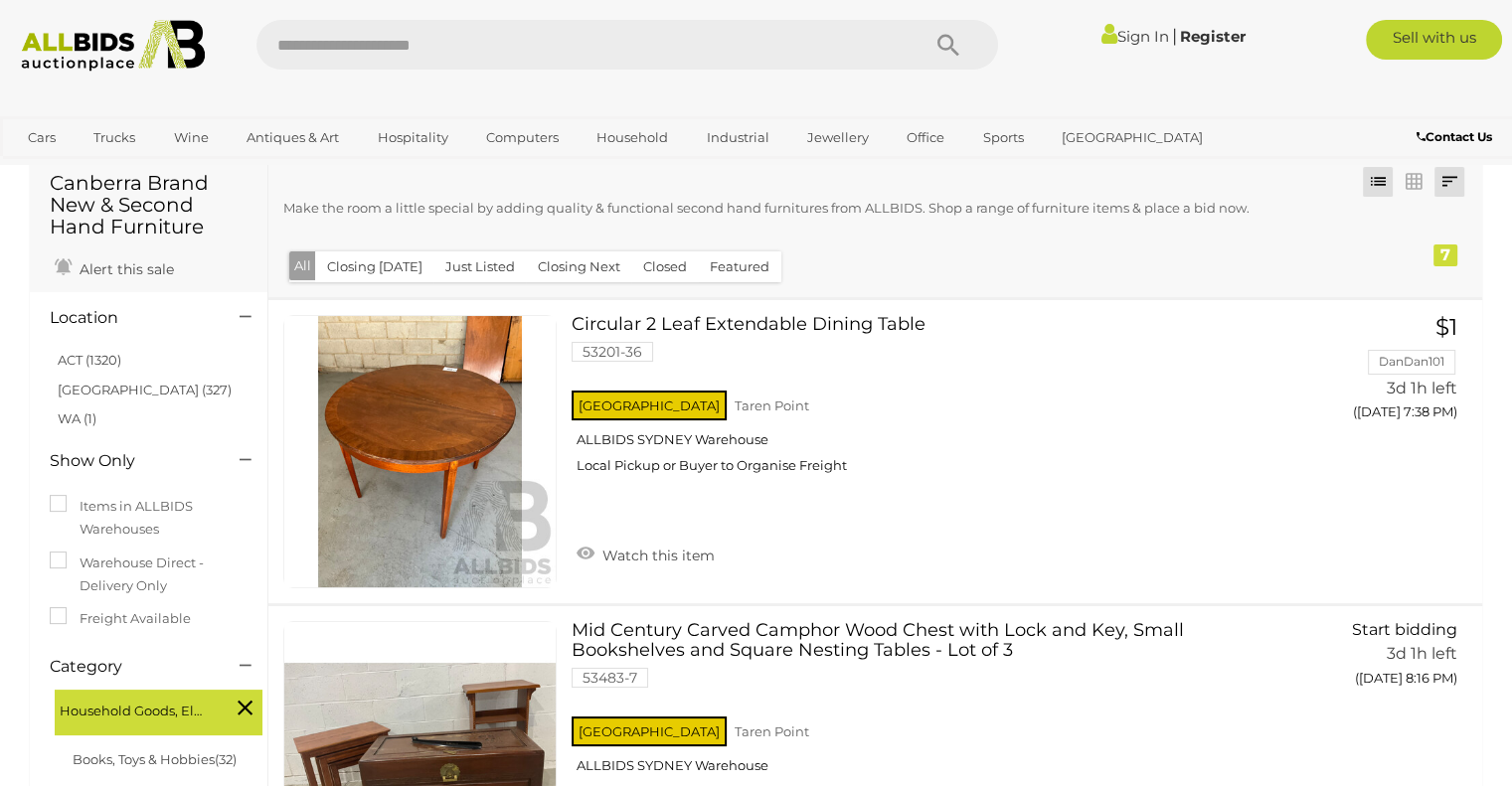 click at bounding box center [1449, 182] 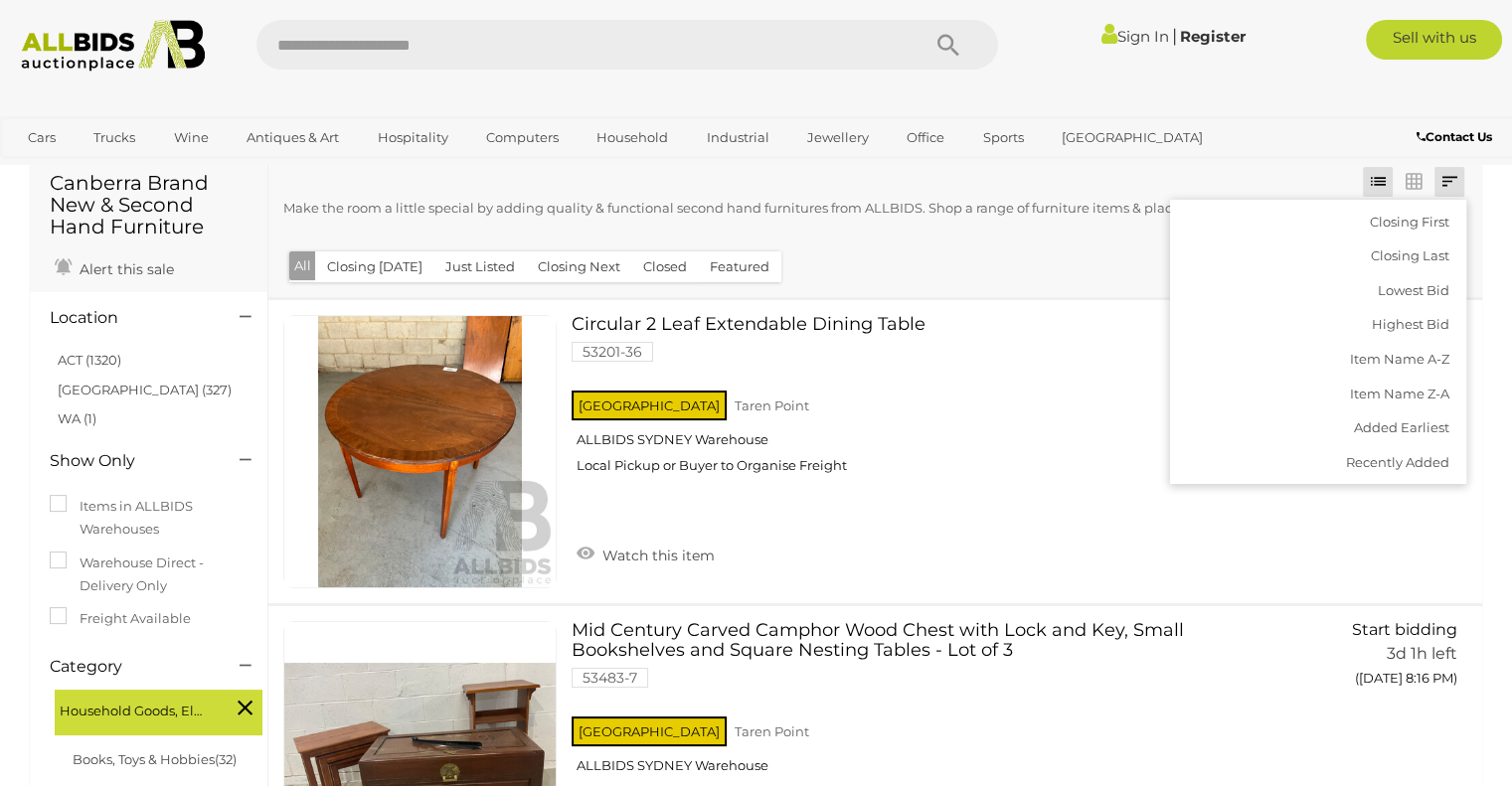 click at bounding box center [1449, 182] 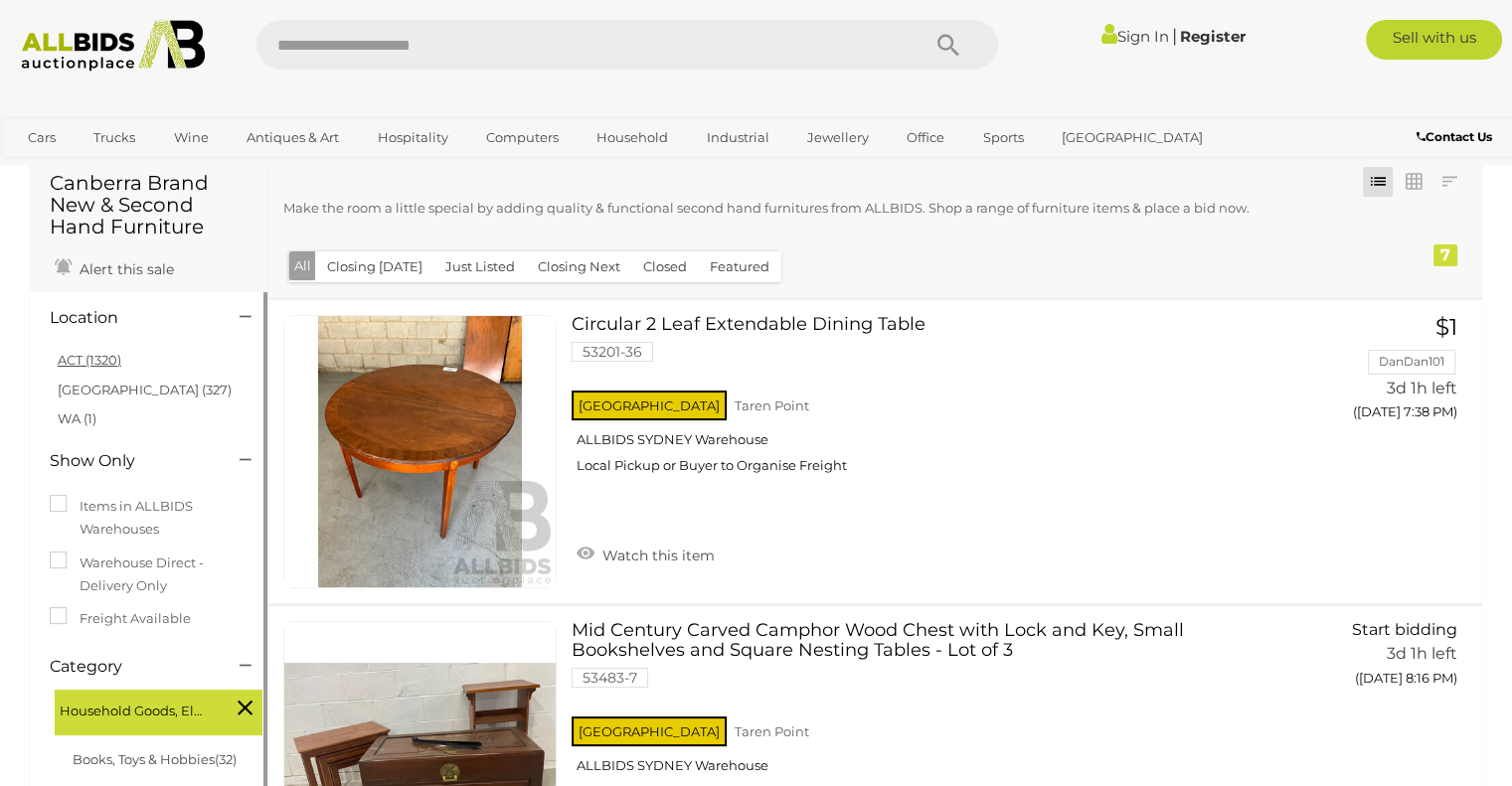 click on "ACT (1320)" at bounding box center (89, 360) 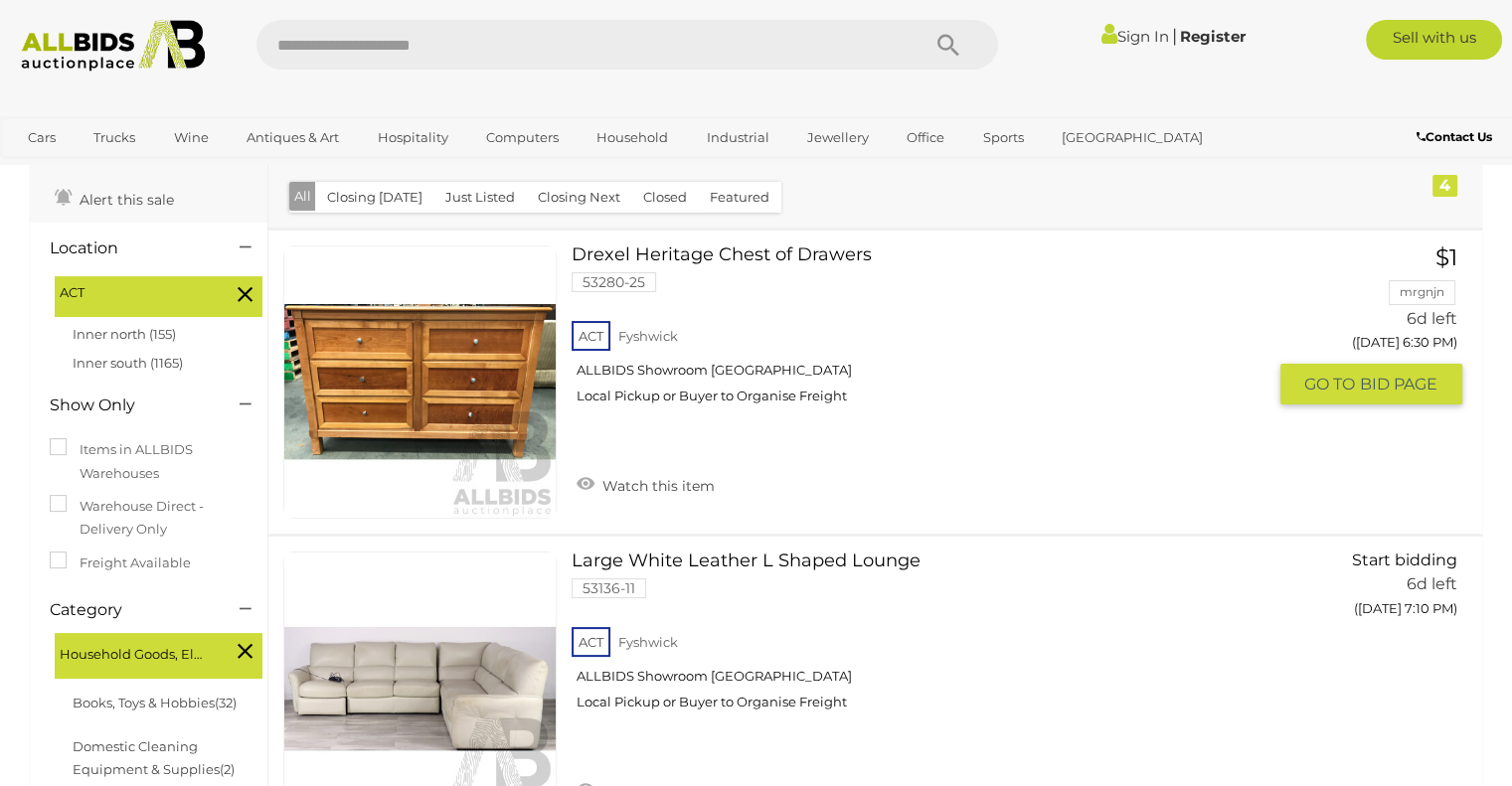 scroll, scrollTop: 135, scrollLeft: 0, axis: vertical 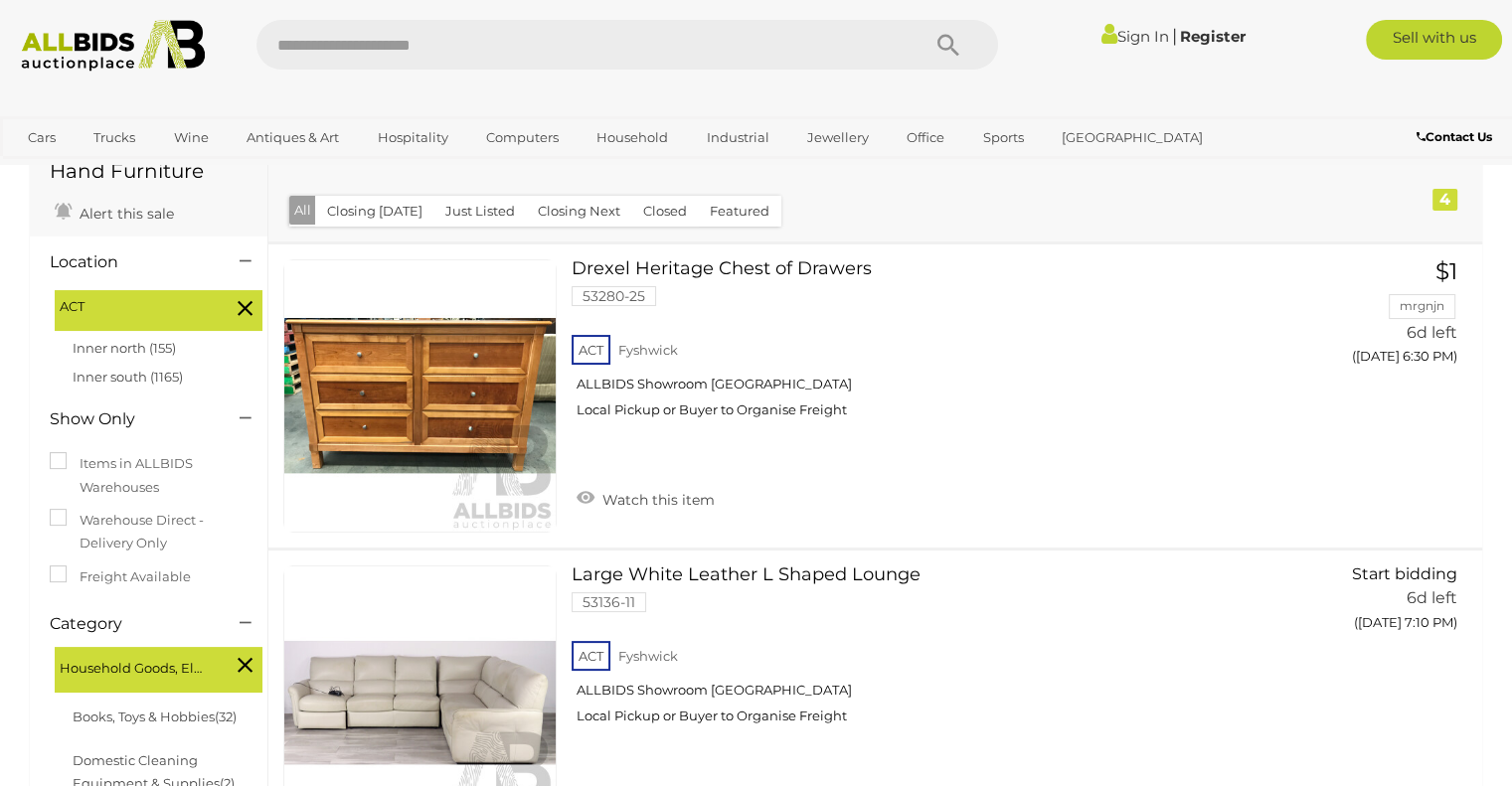 click on "Closing [DATE]" at bounding box center [375, 211] 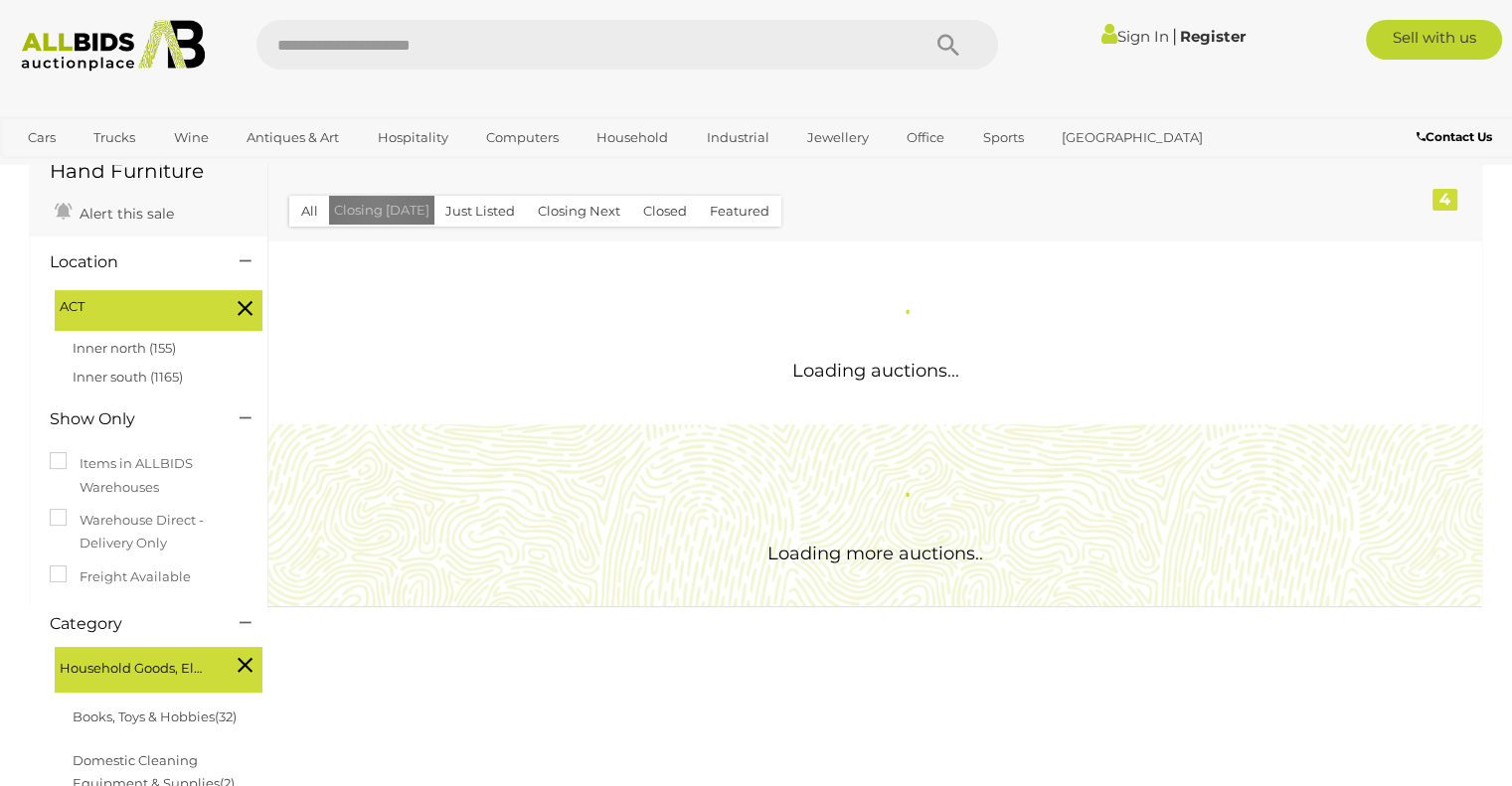 scroll, scrollTop: 0, scrollLeft: 0, axis: both 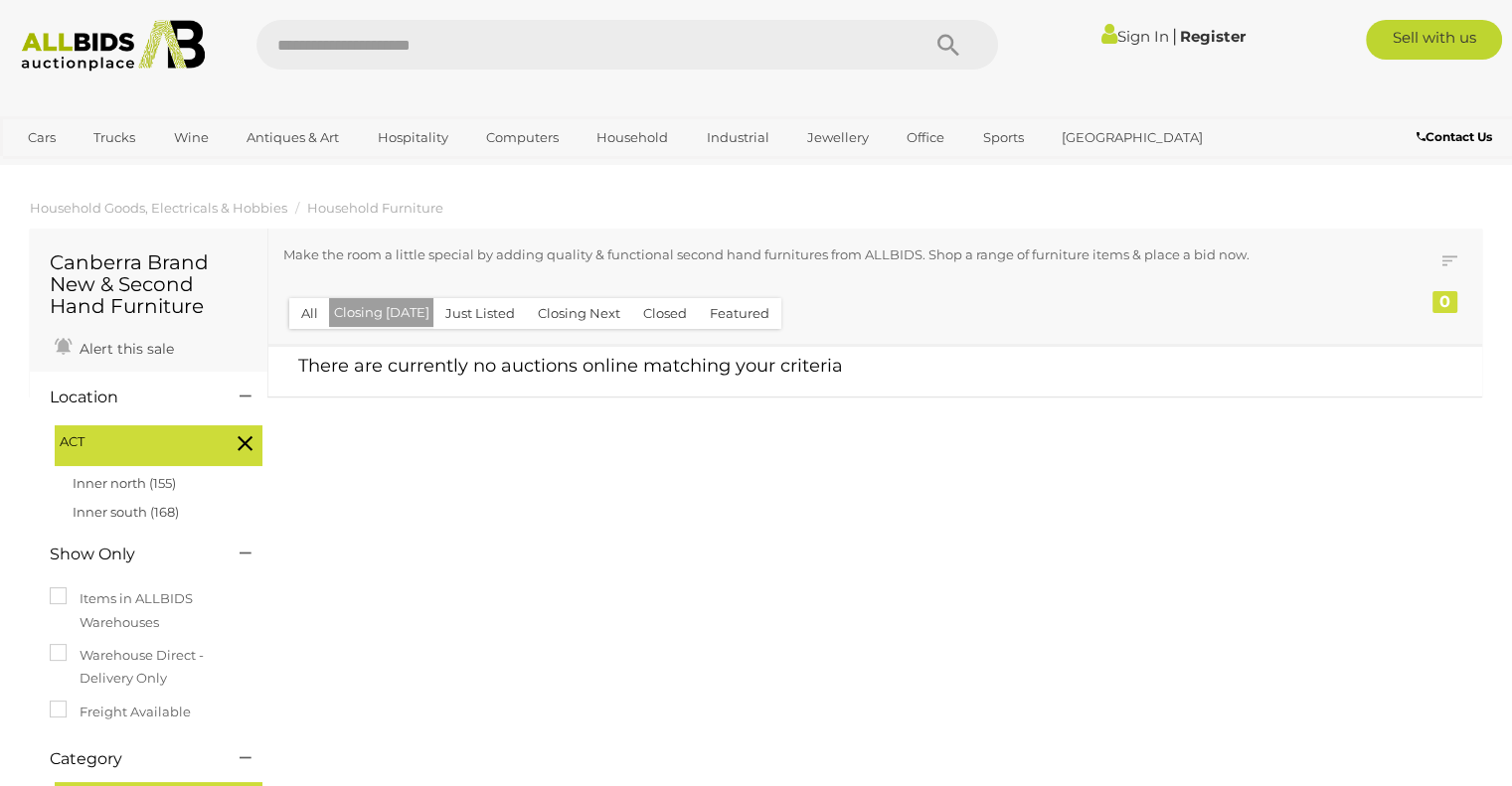click on "Closing Next" at bounding box center (579, 313) 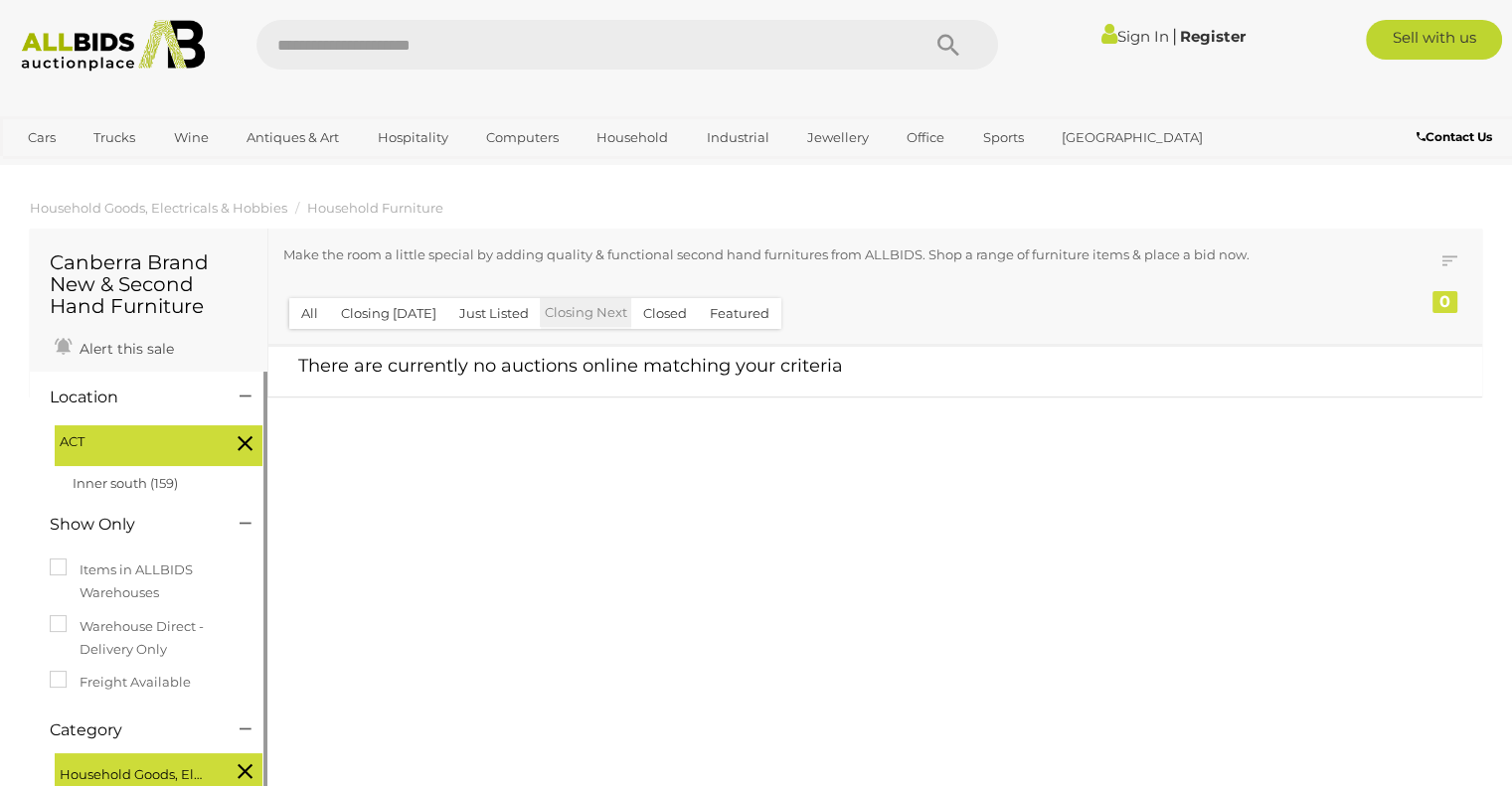 click on "All
Closing Today
Just Listed
Closing Next
Closed
Featured" at bounding box center [535, 312] 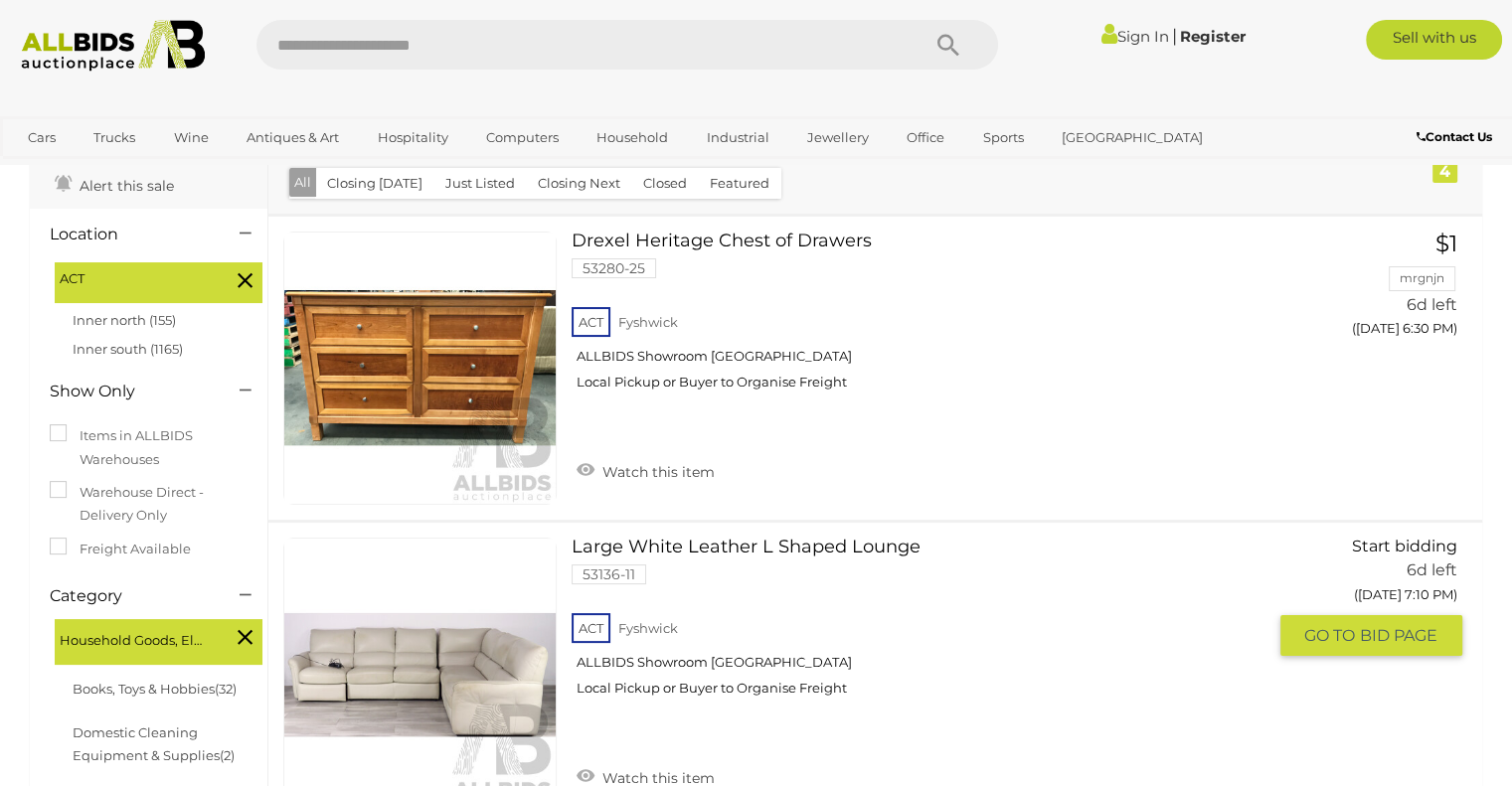 scroll, scrollTop: 0, scrollLeft: 0, axis: both 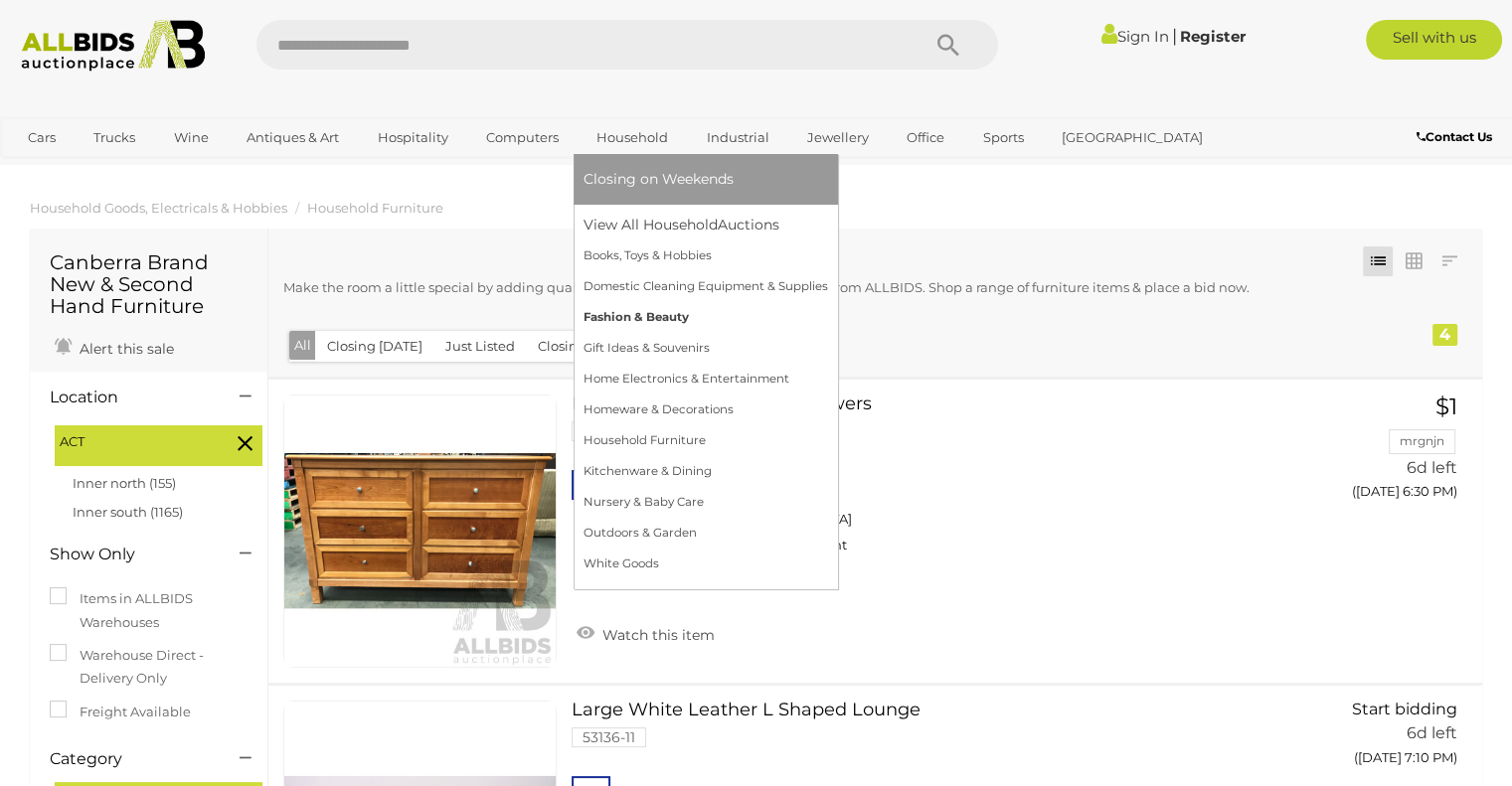 click on "Fashion & Beauty" at bounding box center [706, 317] 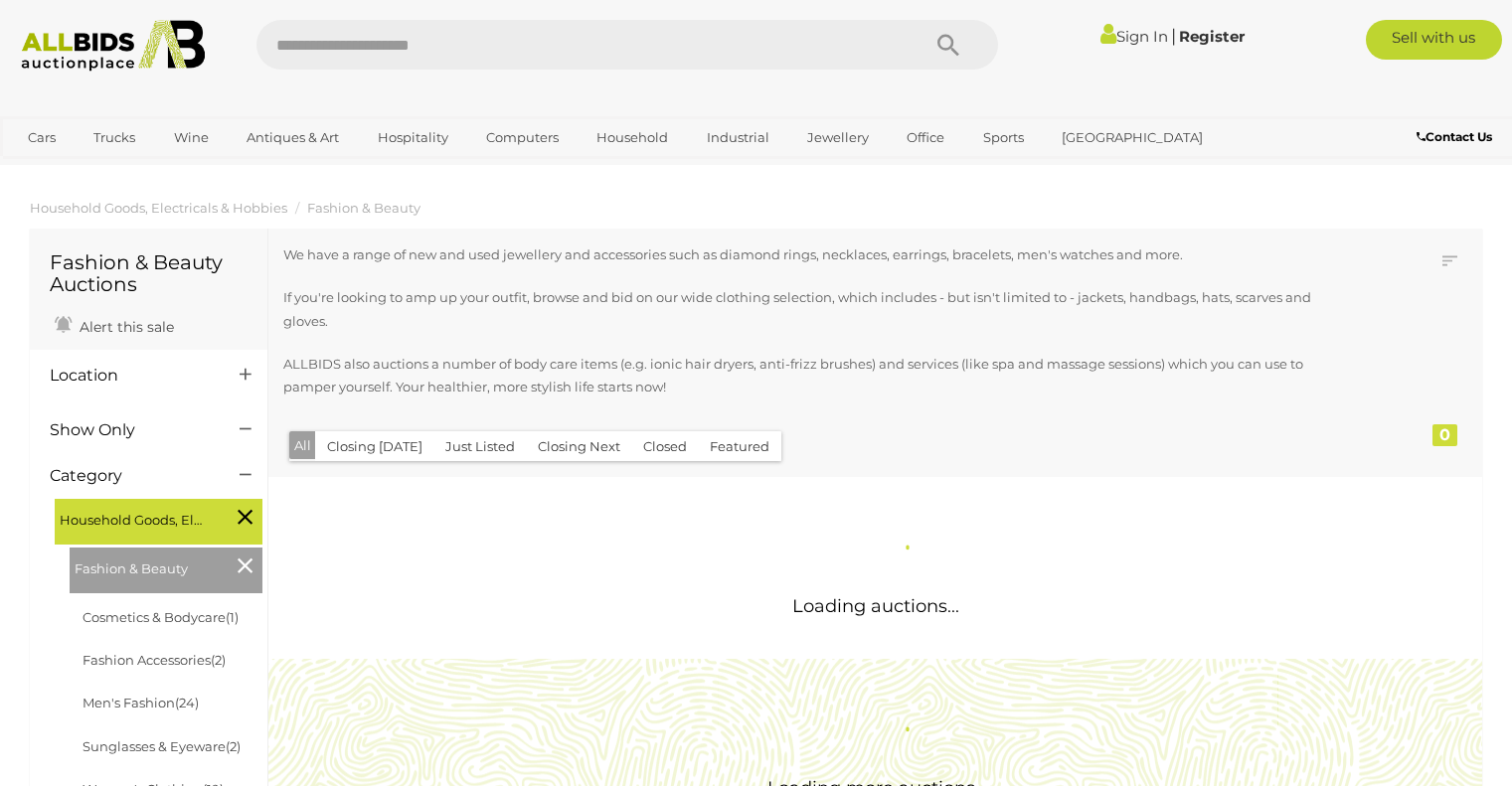 scroll, scrollTop: 0, scrollLeft: 0, axis: both 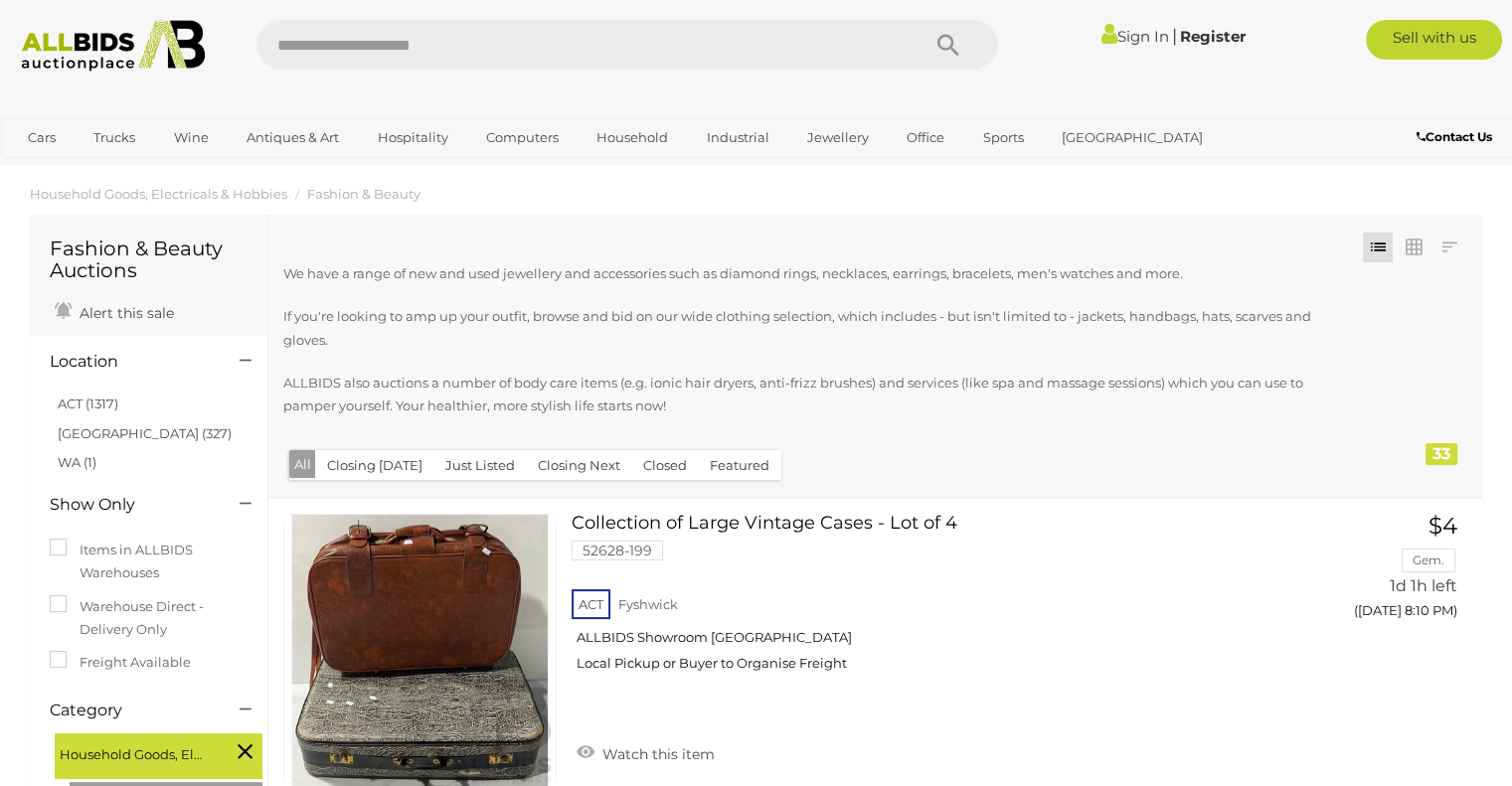 click on "ACT (1317)" at bounding box center (151, 403) 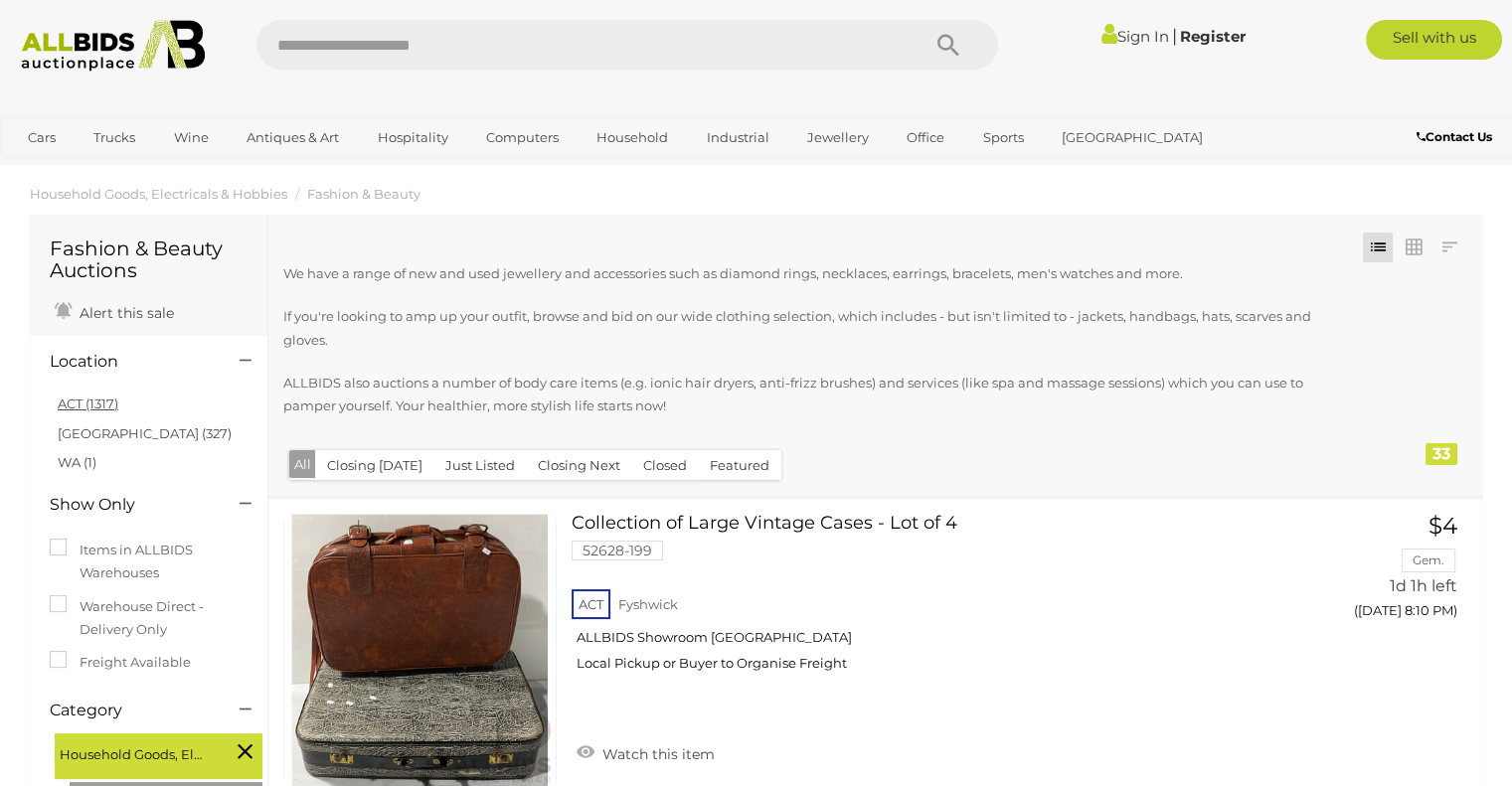 click on "ACT (1317)" at bounding box center (87, 403) 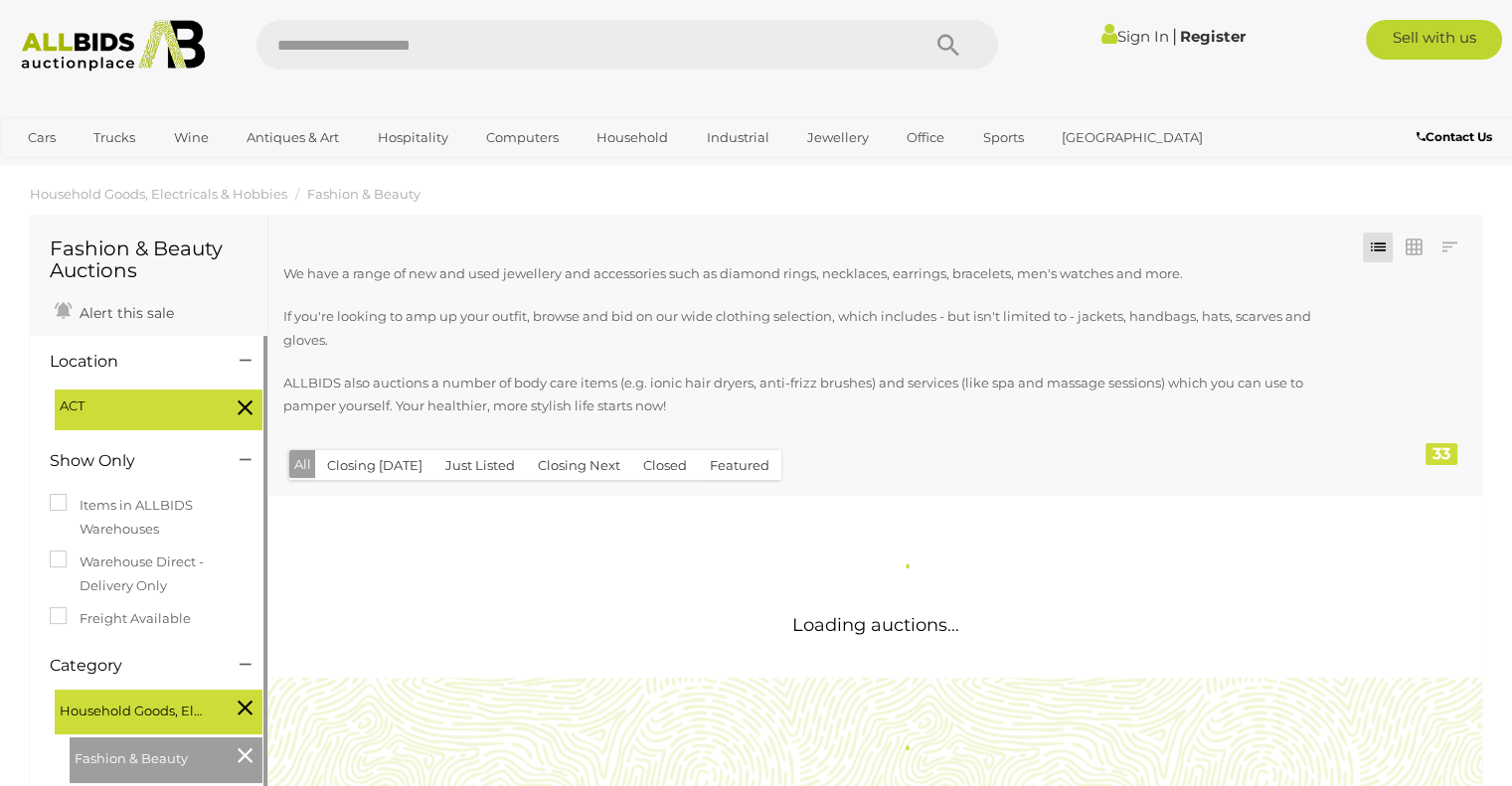 scroll, scrollTop: 0, scrollLeft: 0, axis: both 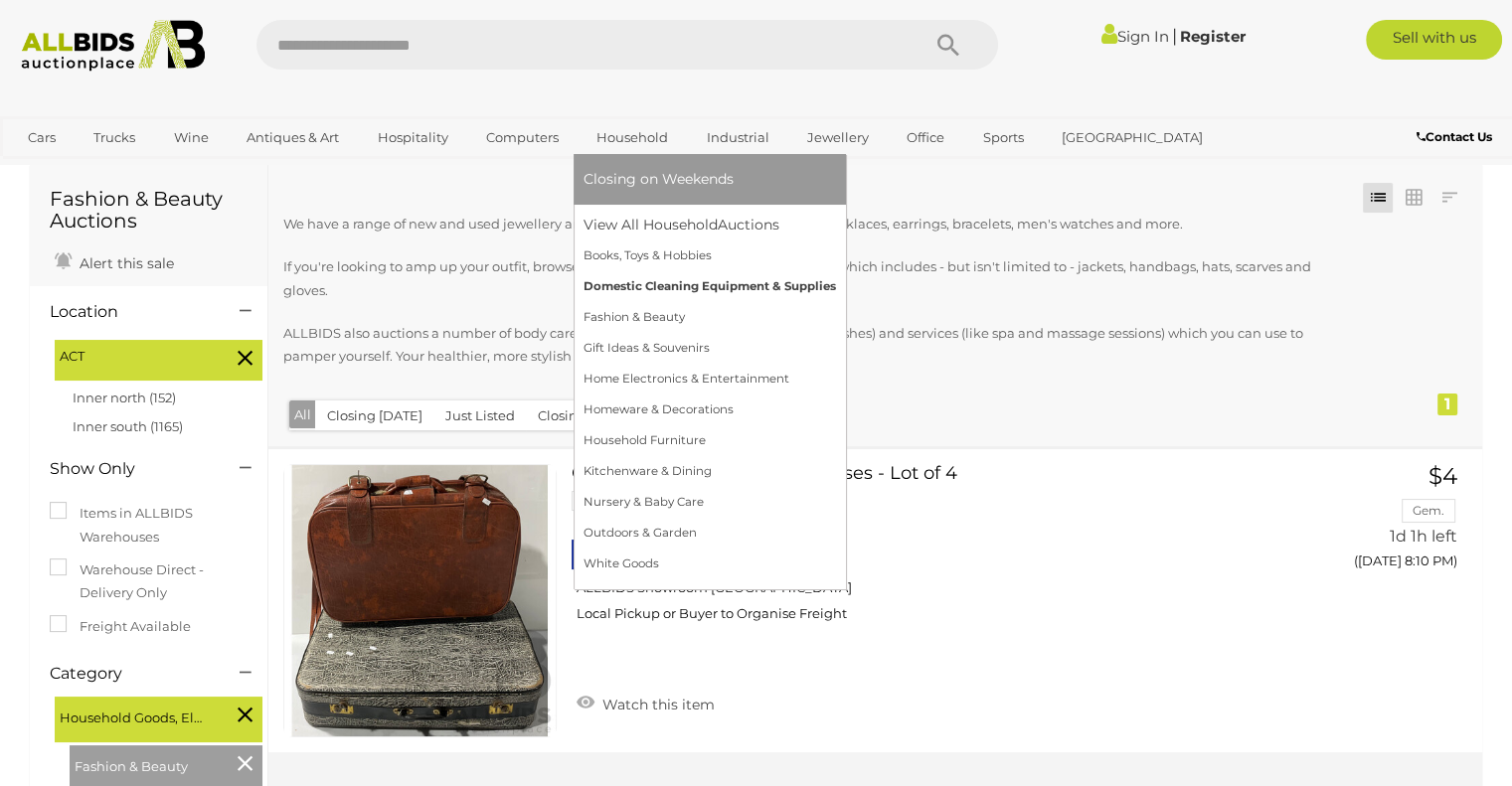 click on "Domestic Cleaning Equipment & Supplies" at bounding box center [710, 286] 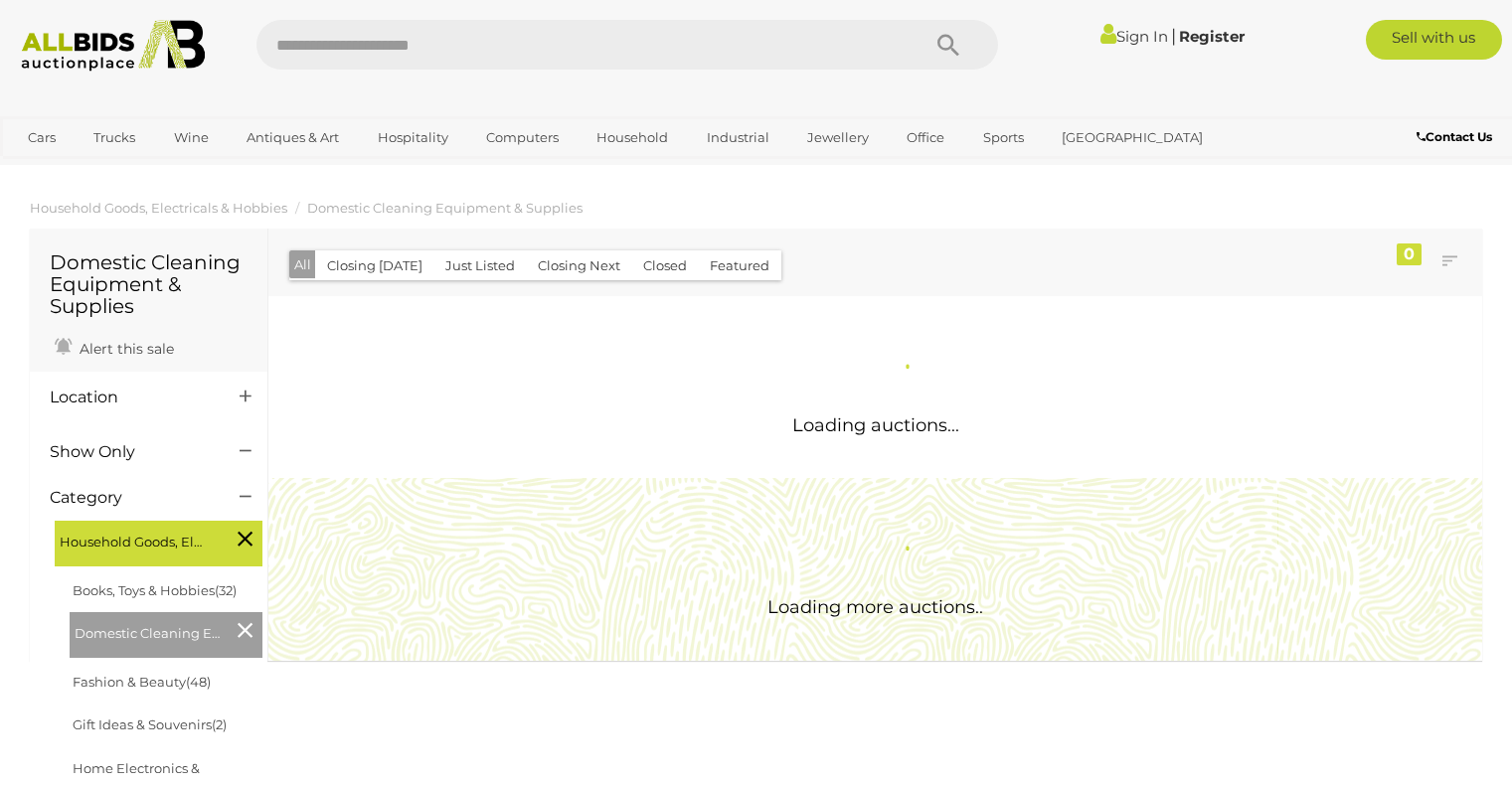 scroll, scrollTop: 0, scrollLeft: 0, axis: both 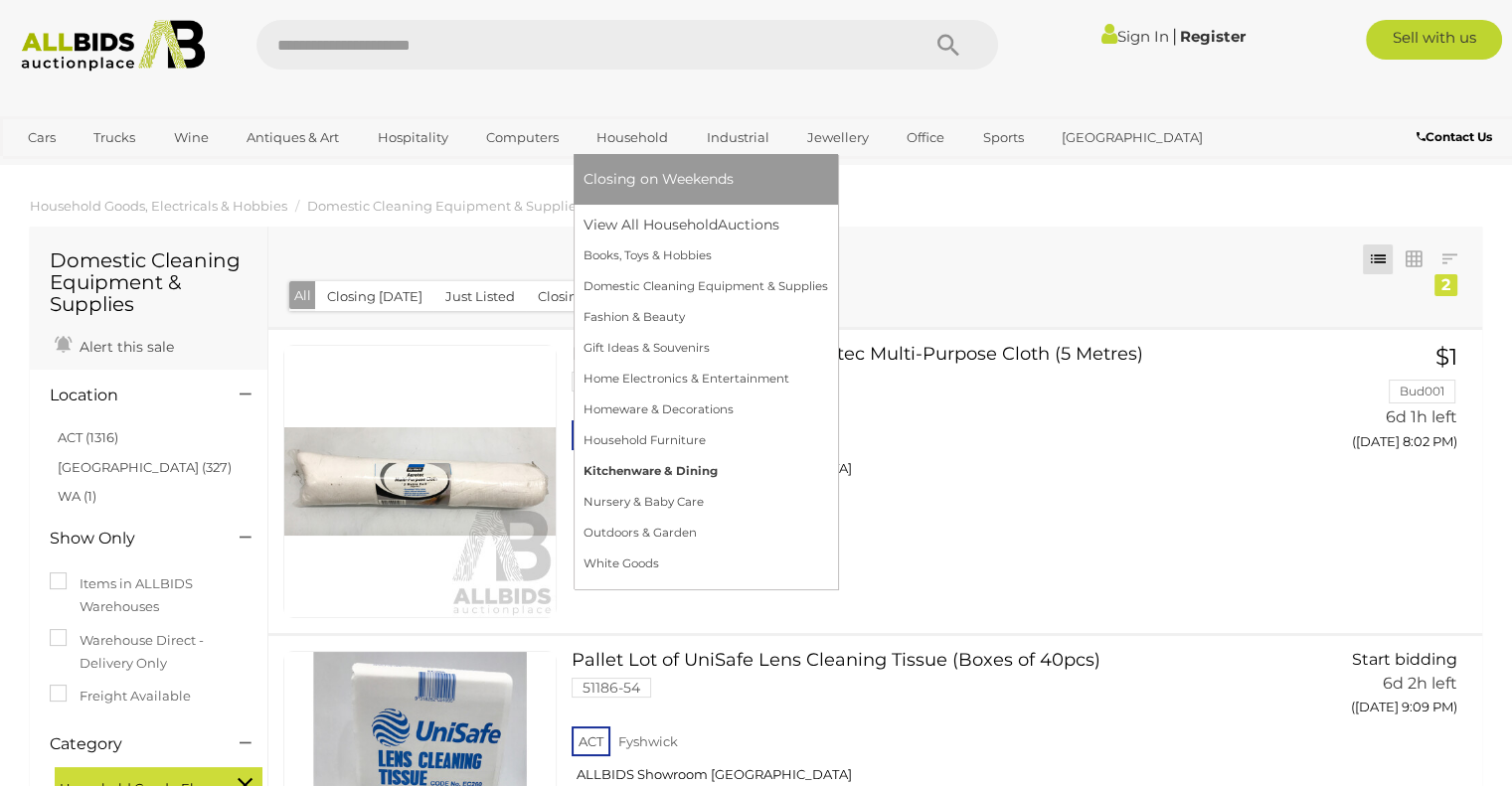click on "Kitchenware & Dining" at bounding box center [706, 471] 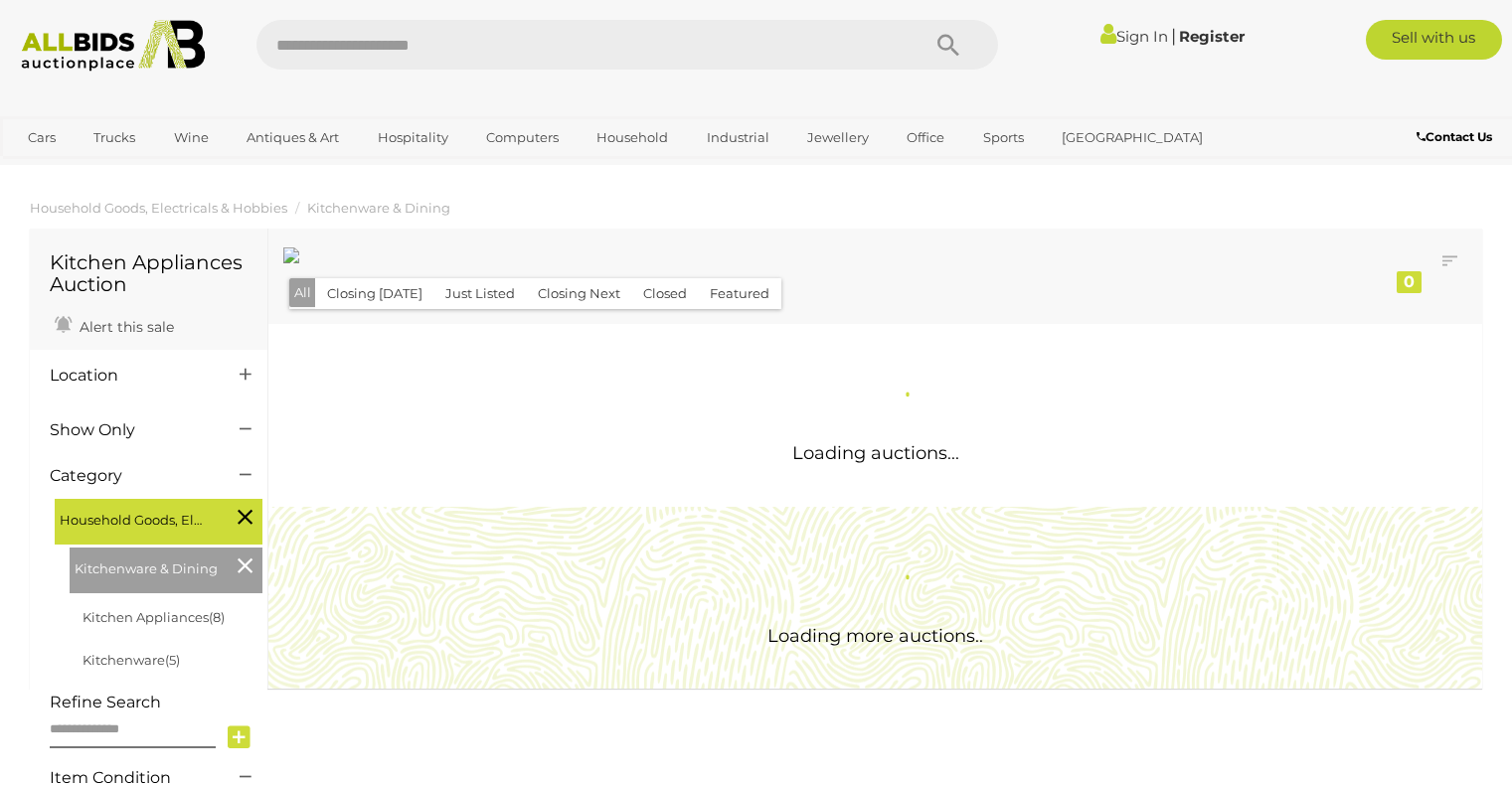 scroll, scrollTop: 0, scrollLeft: 0, axis: both 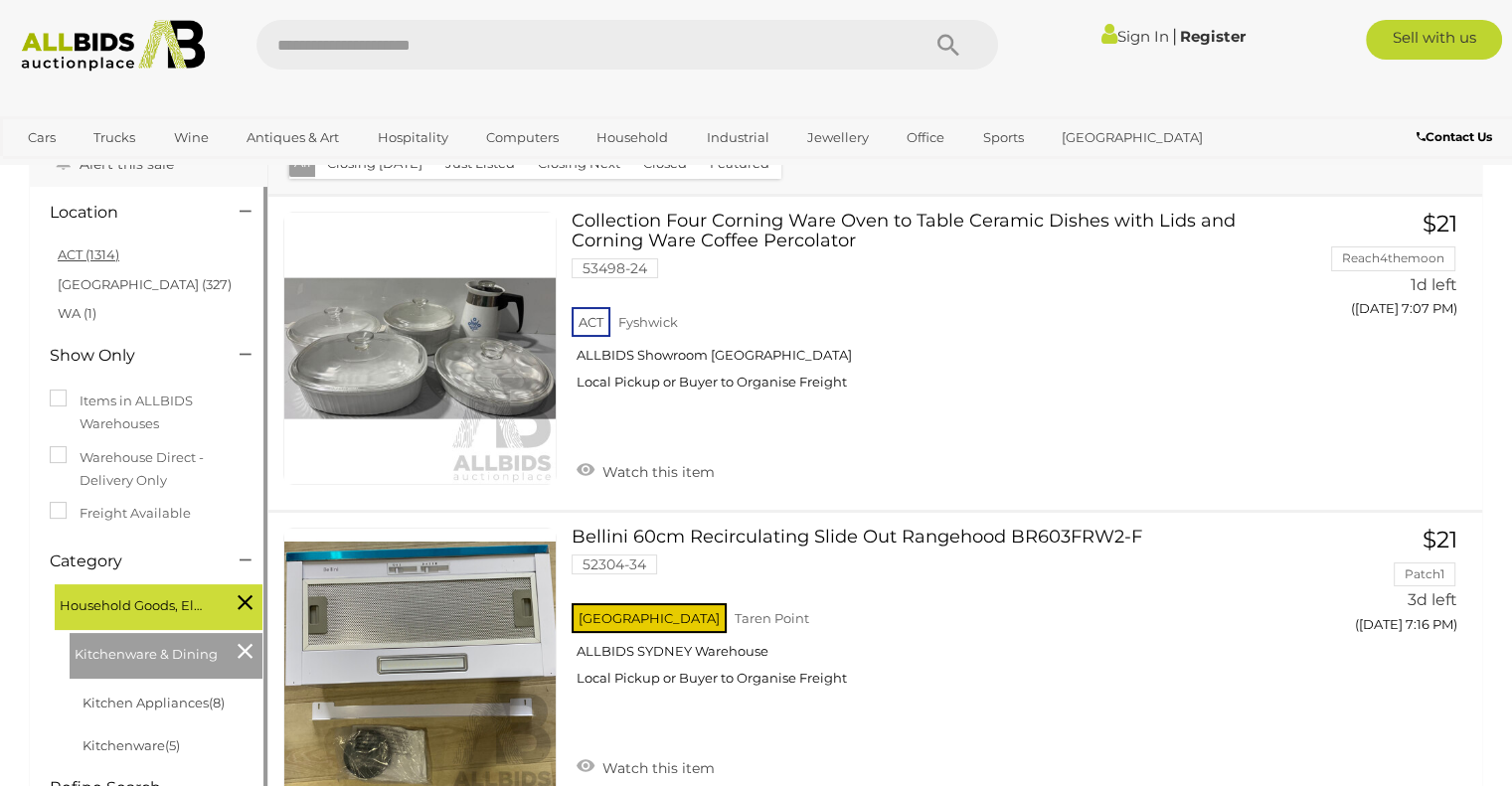 click on "ACT (1314)" at bounding box center [88, 254] 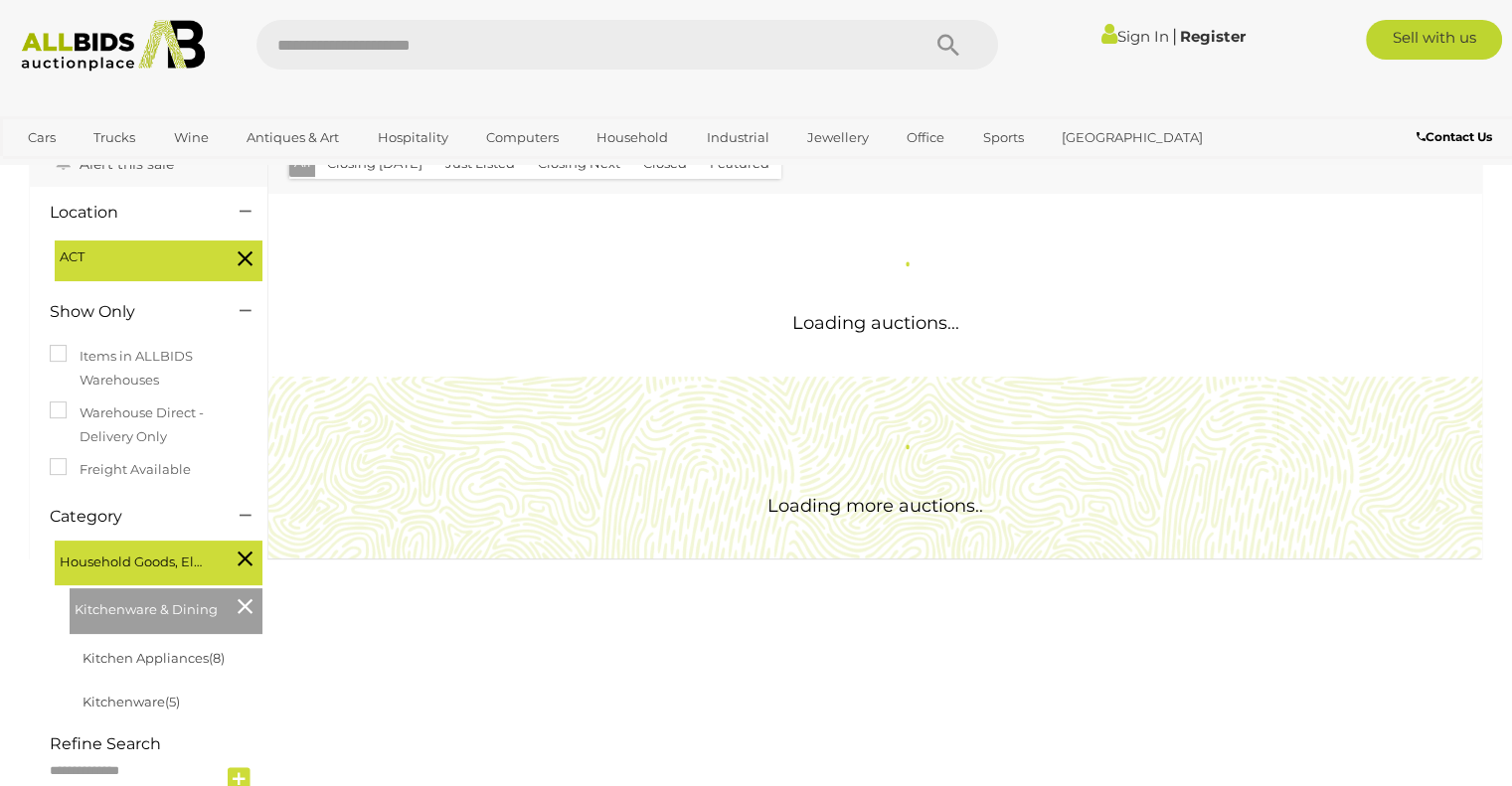 scroll, scrollTop: 0, scrollLeft: 0, axis: both 